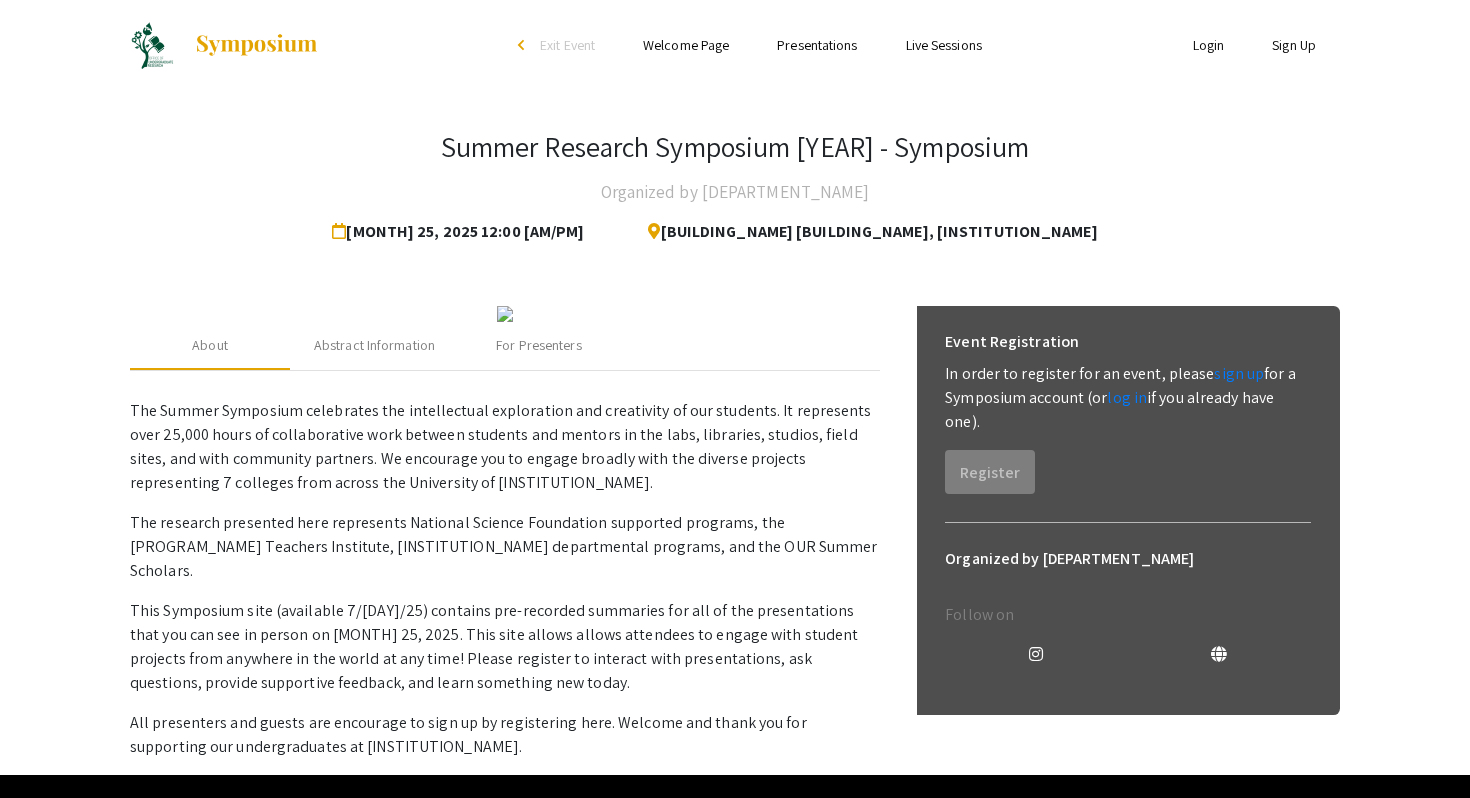 scroll, scrollTop: 0, scrollLeft: 0, axis: both 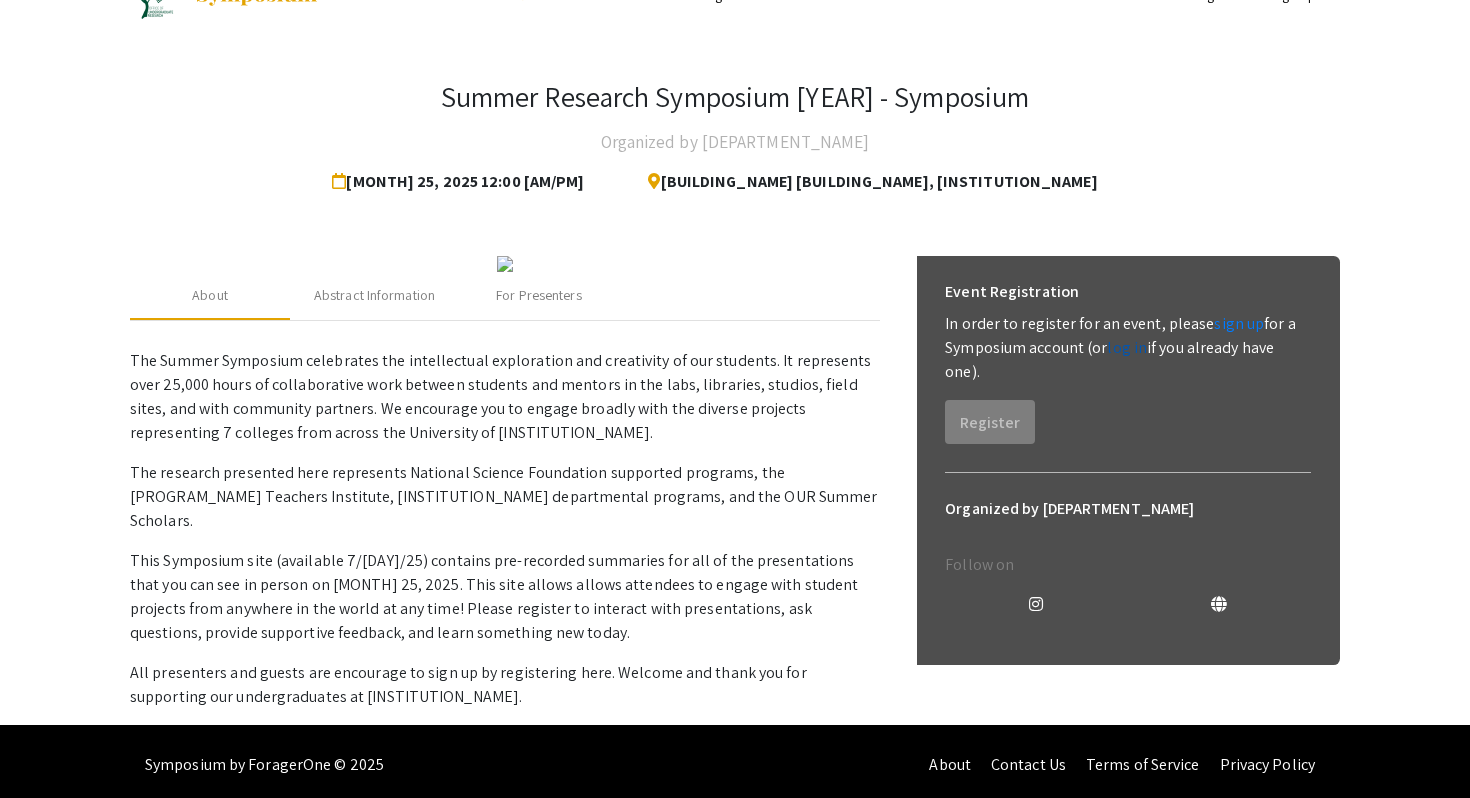 click on "log in" at bounding box center (1127, 347) 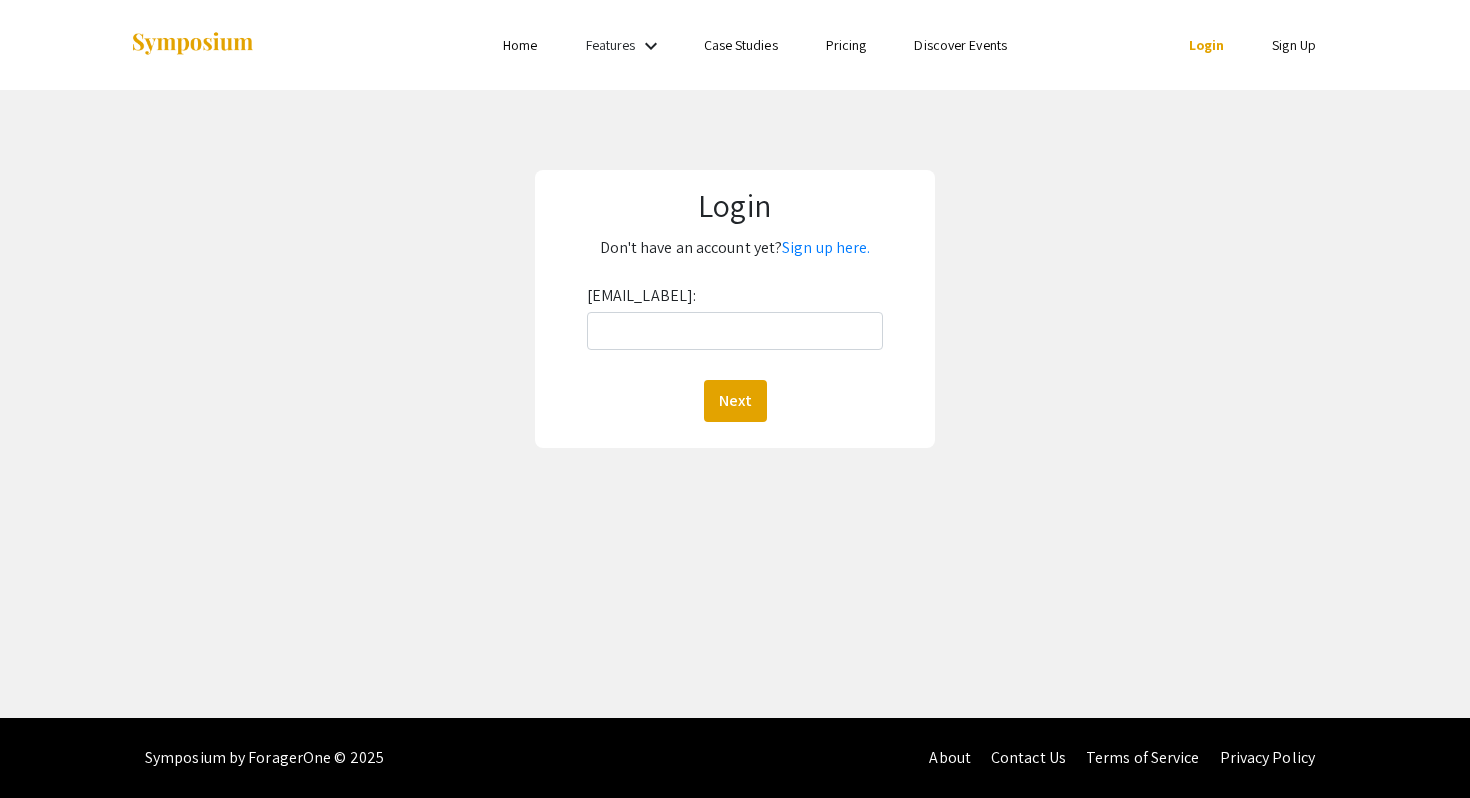 scroll, scrollTop: 0, scrollLeft: 0, axis: both 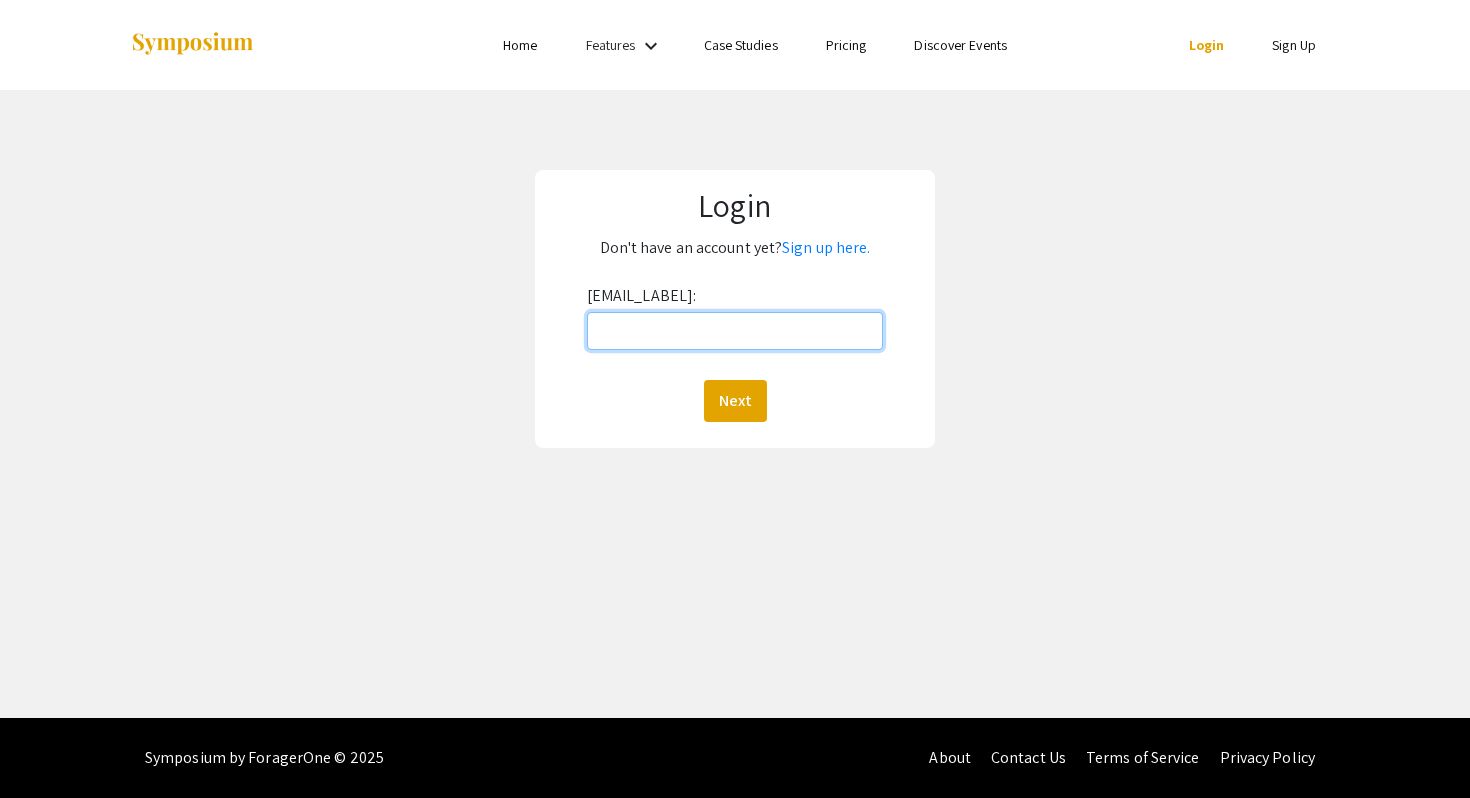 click on "Email:" at bounding box center [735, 331] 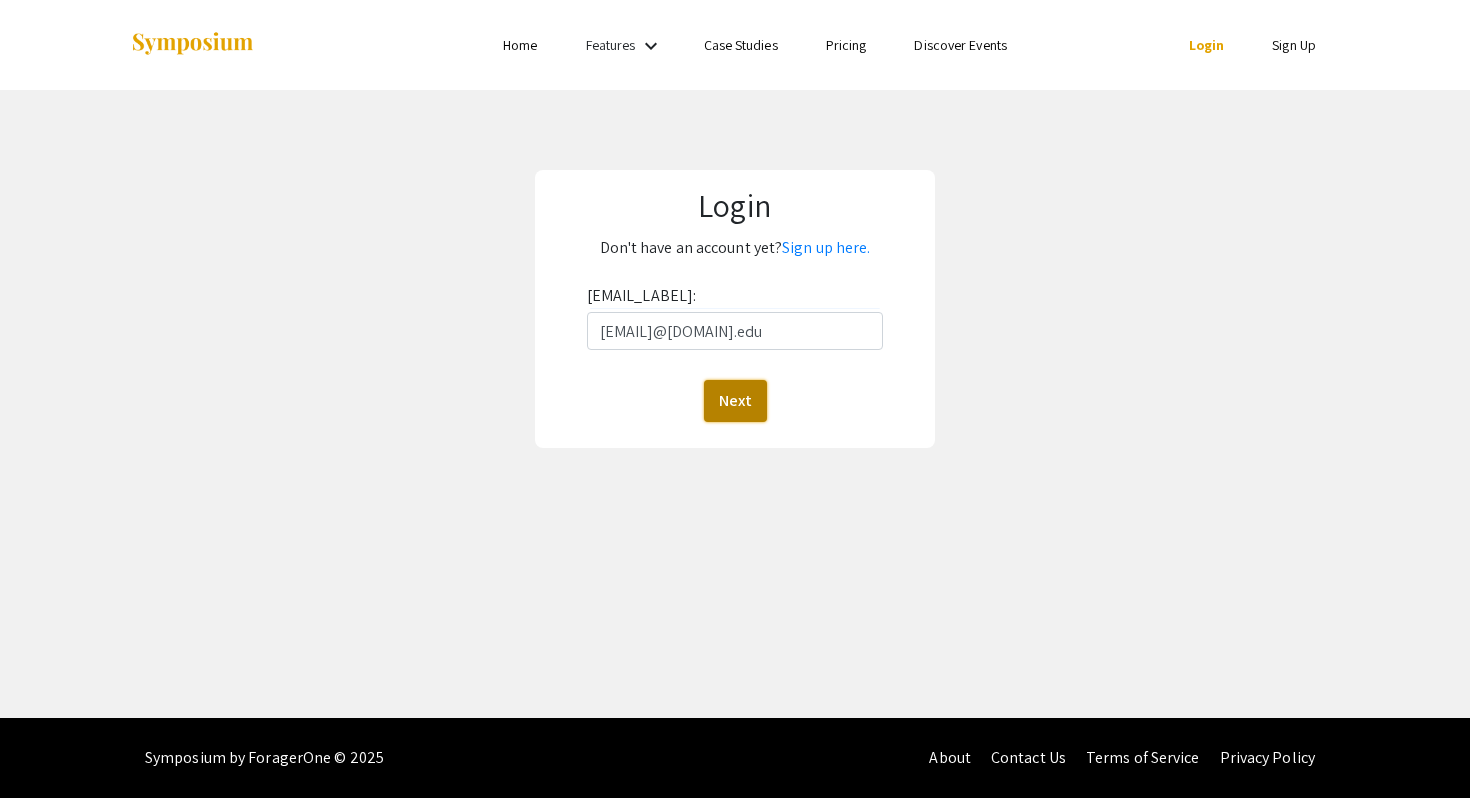 click on "Next" at bounding box center (735, 401) 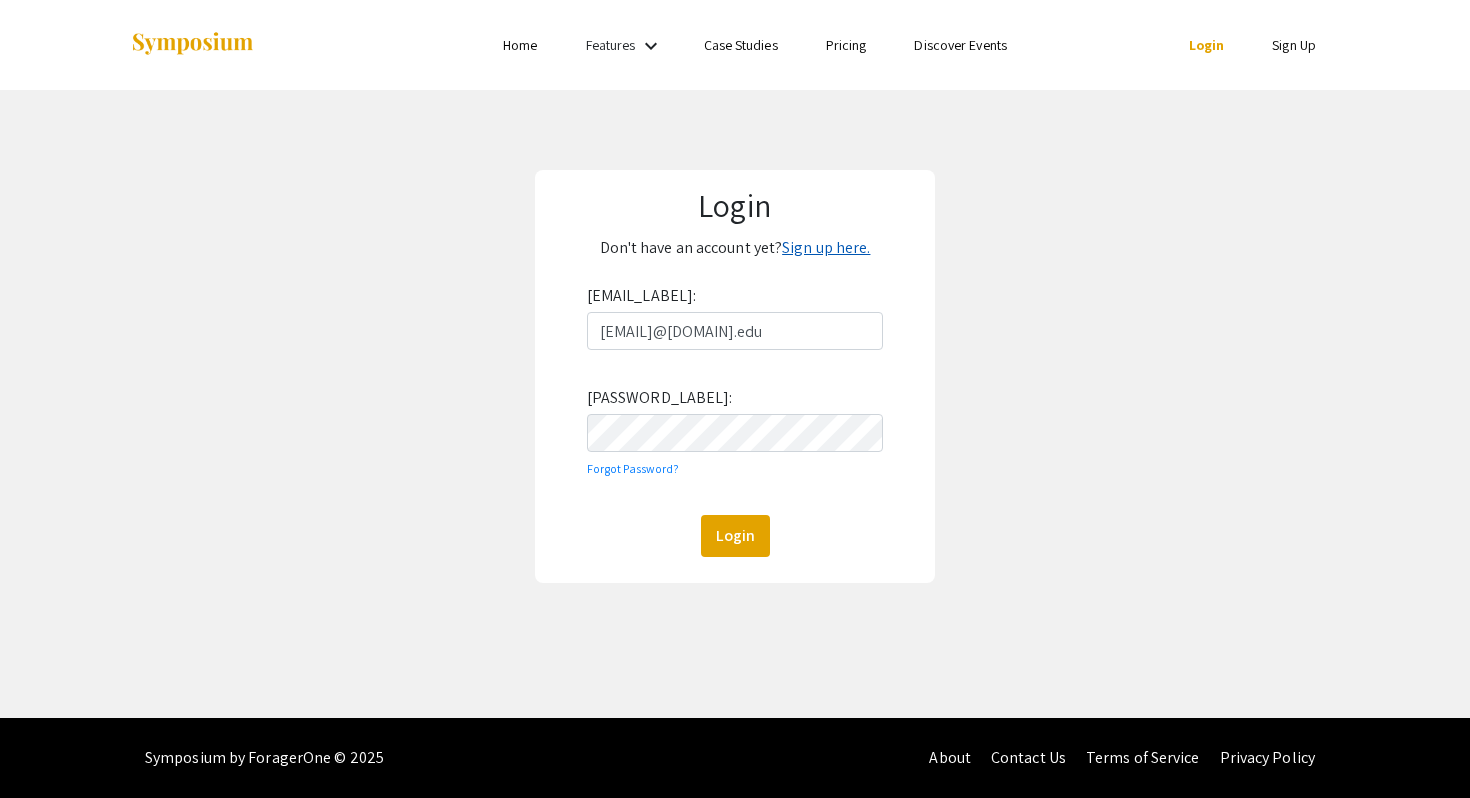 click on "Sign up here." at bounding box center [826, 247] 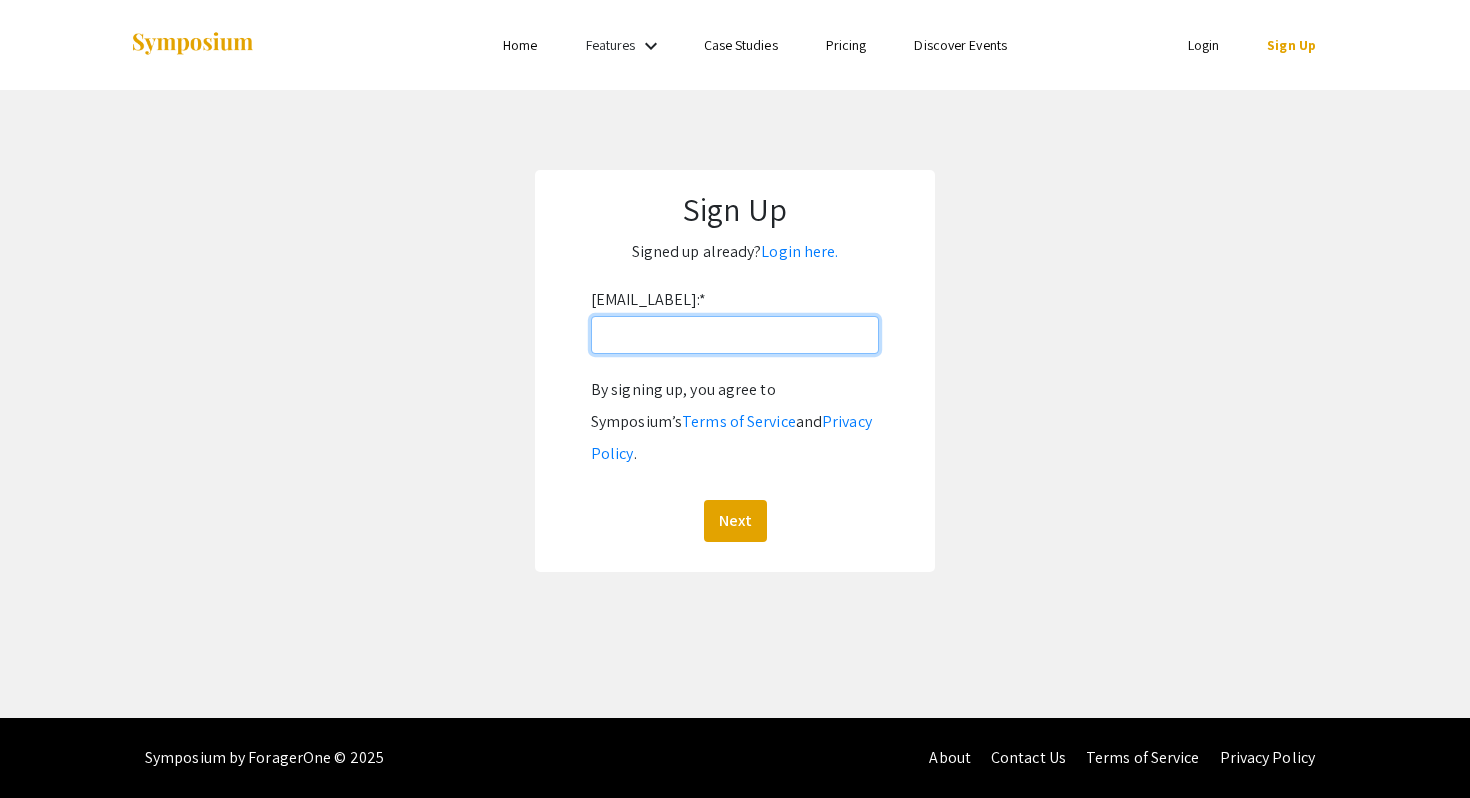 click on "Email:  *" at bounding box center [735, 335] 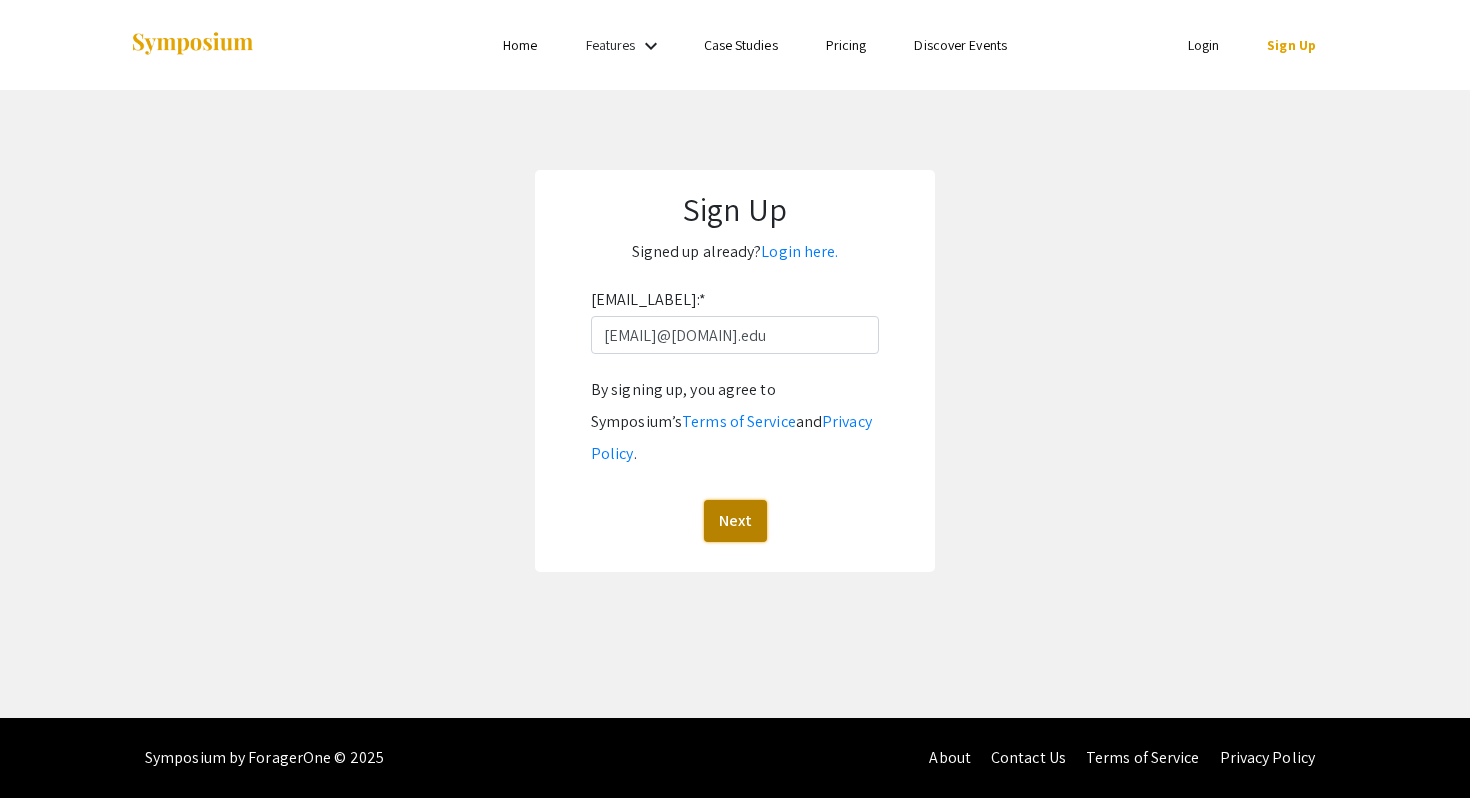 click on "Next" at bounding box center [735, 521] 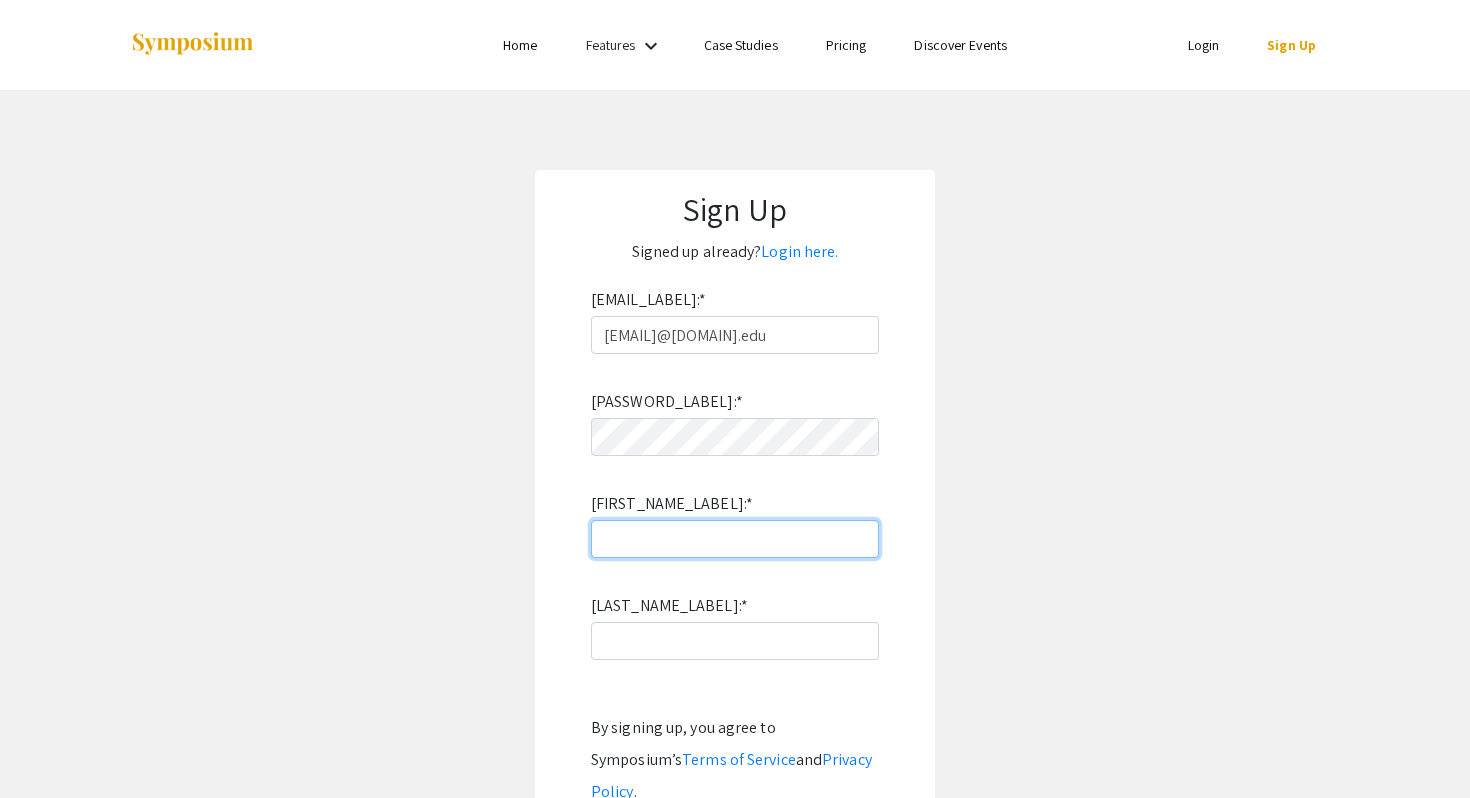 click on "First name:  *" at bounding box center (735, 539) 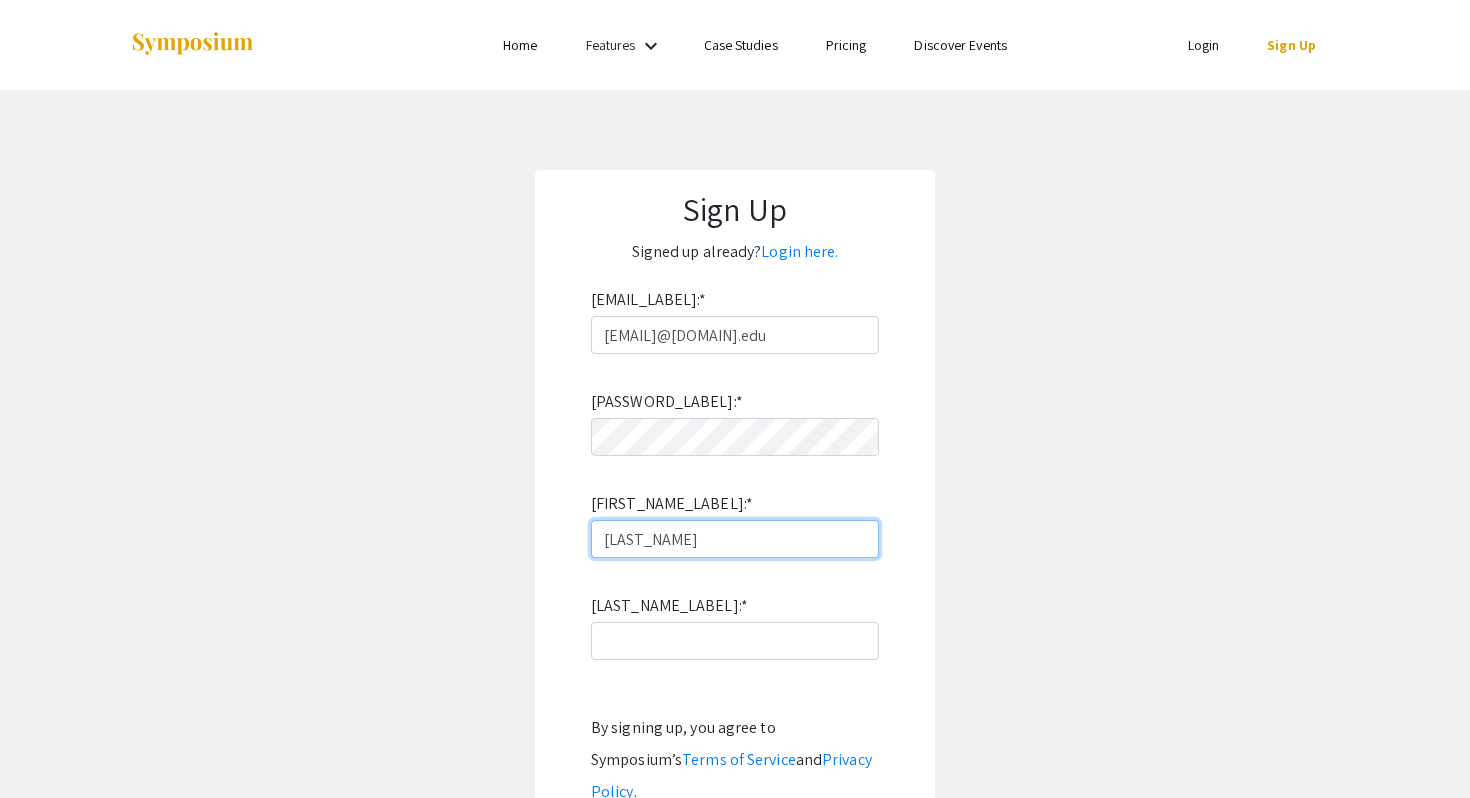 type on "Haley" 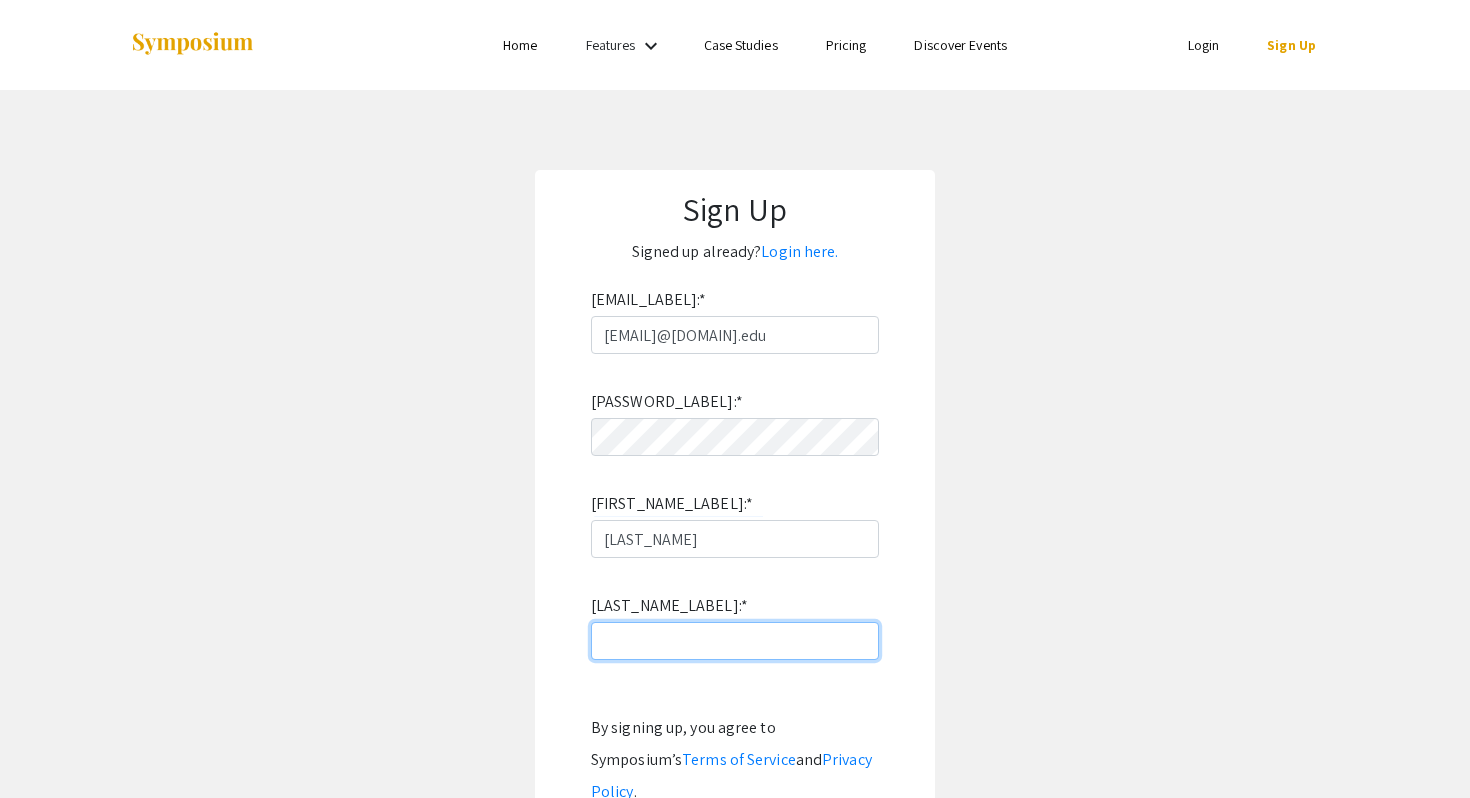 click on "Last name:  *" at bounding box center [735, 641] 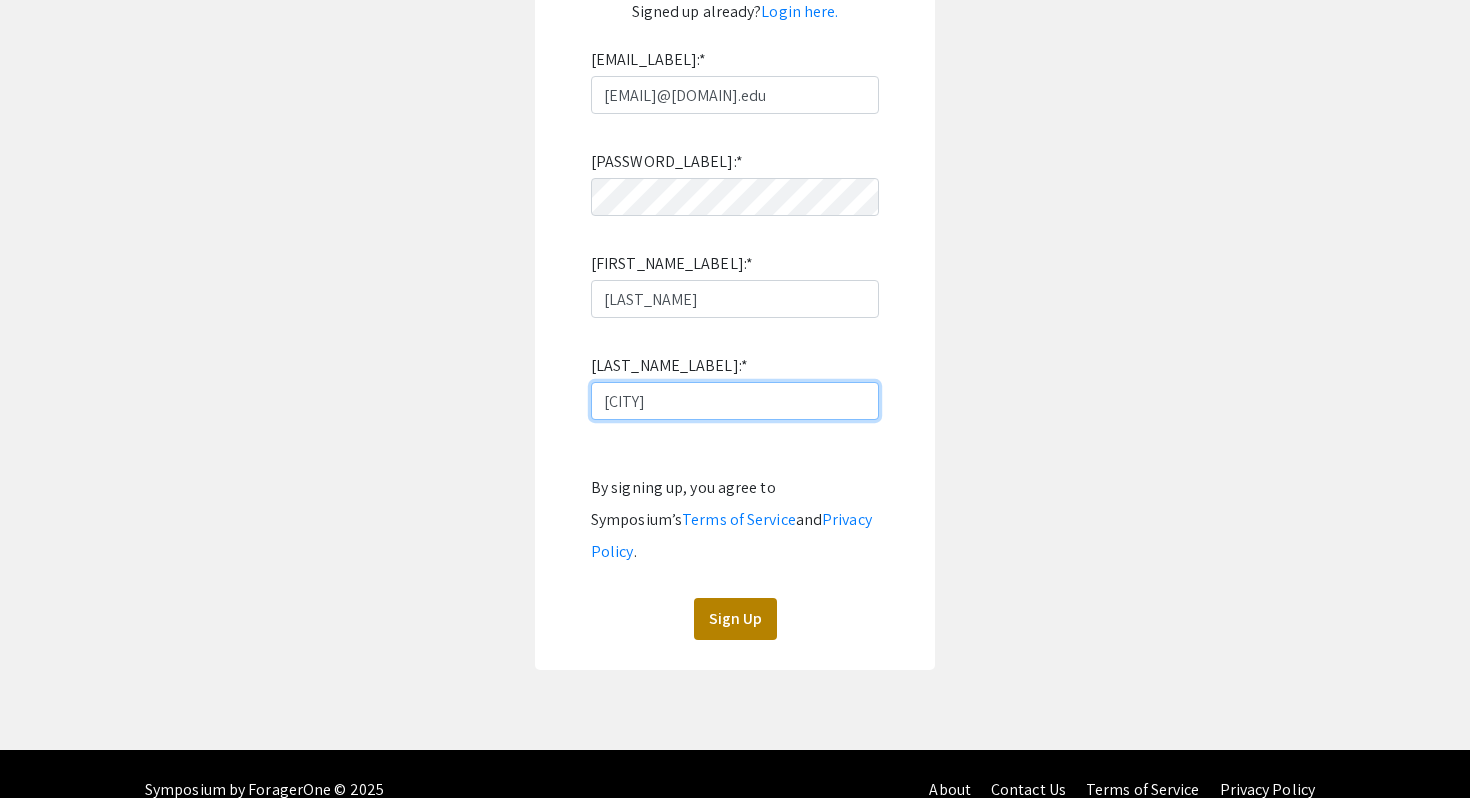 type on "Essen" 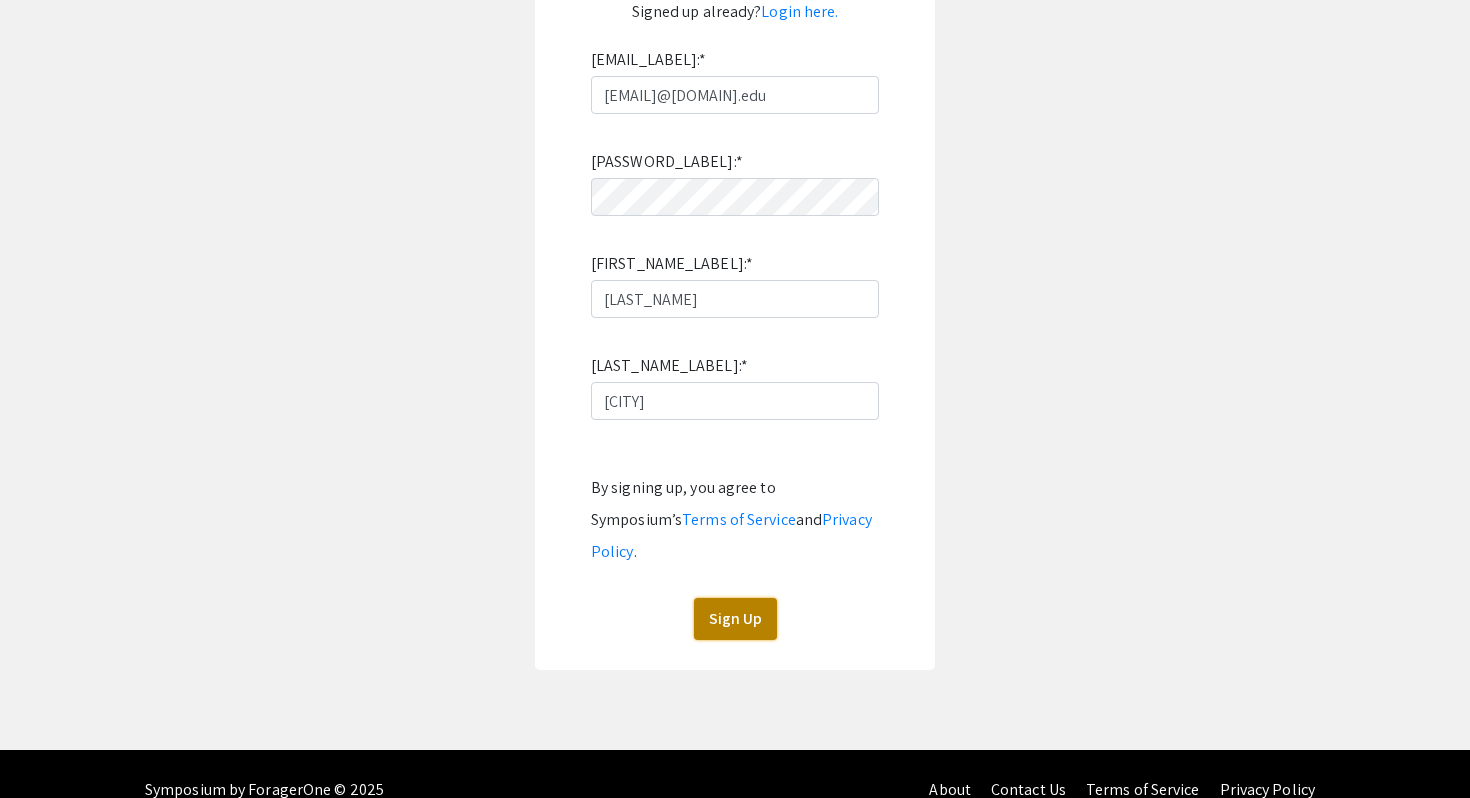 click on "Sign Up" at bounding box center [735, 619] 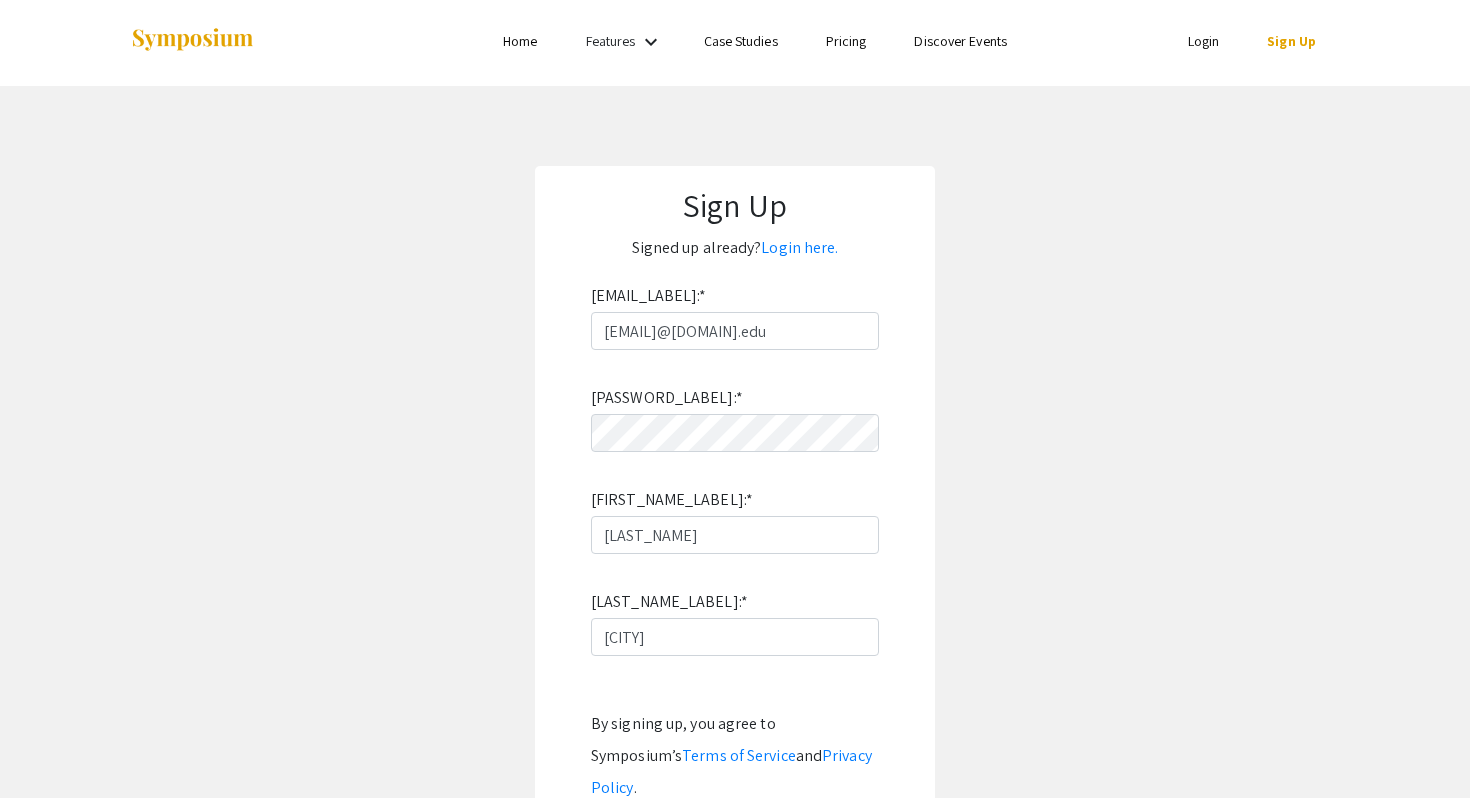 scroll, scrollTop: 0, scrollLeft: 0, axis: both 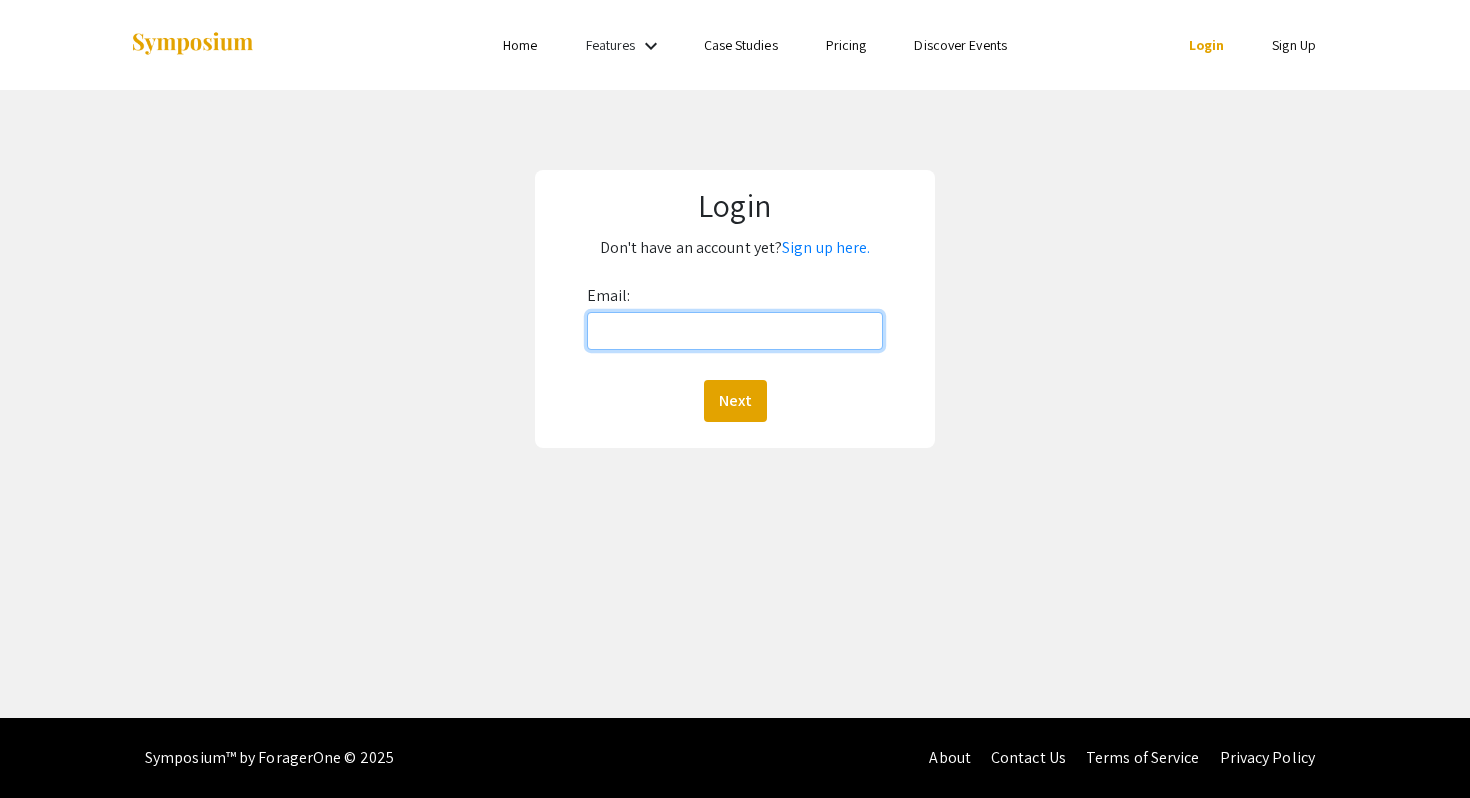click on "Email:" at bounding box center [735, 331] 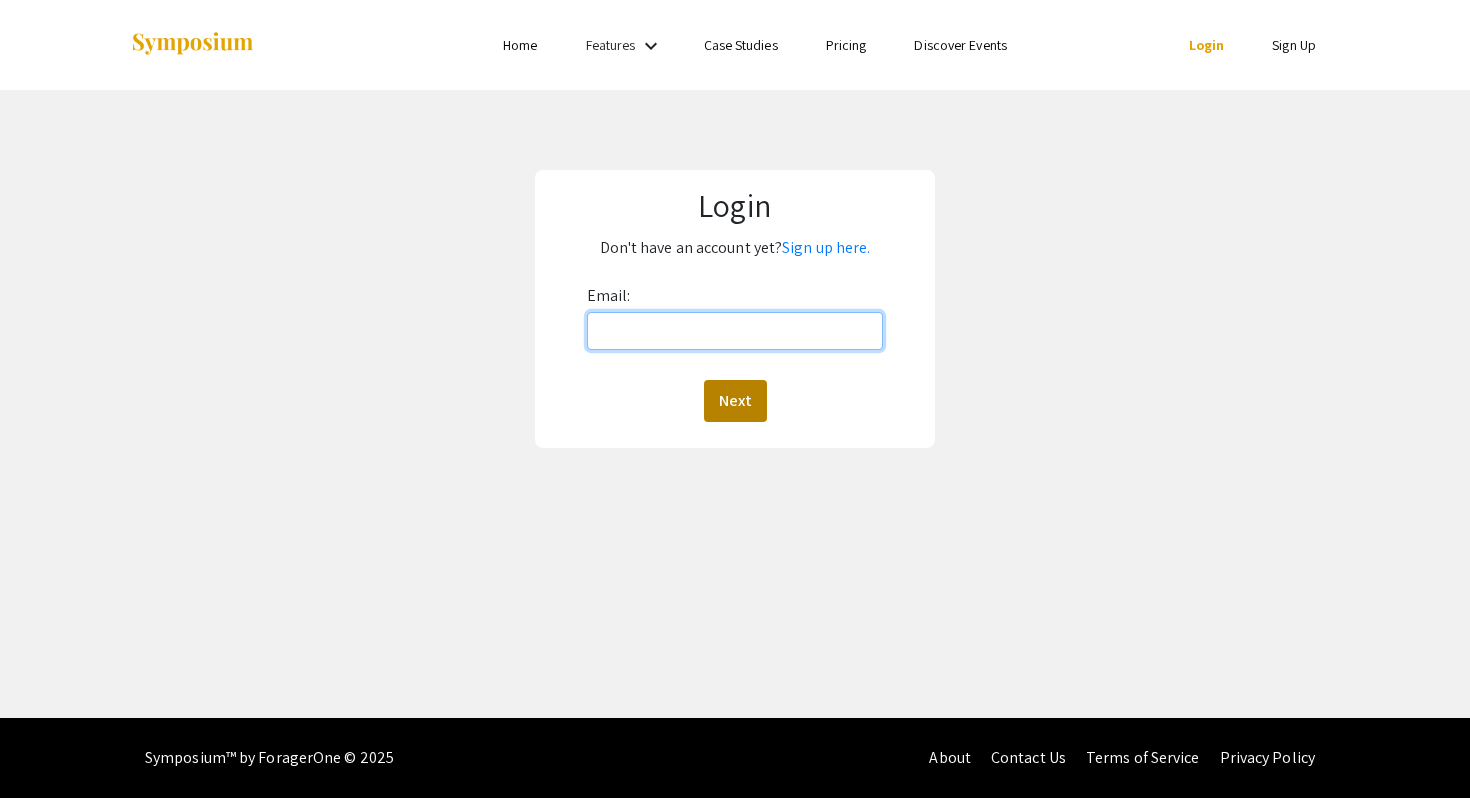 type on "[EMAIL]" 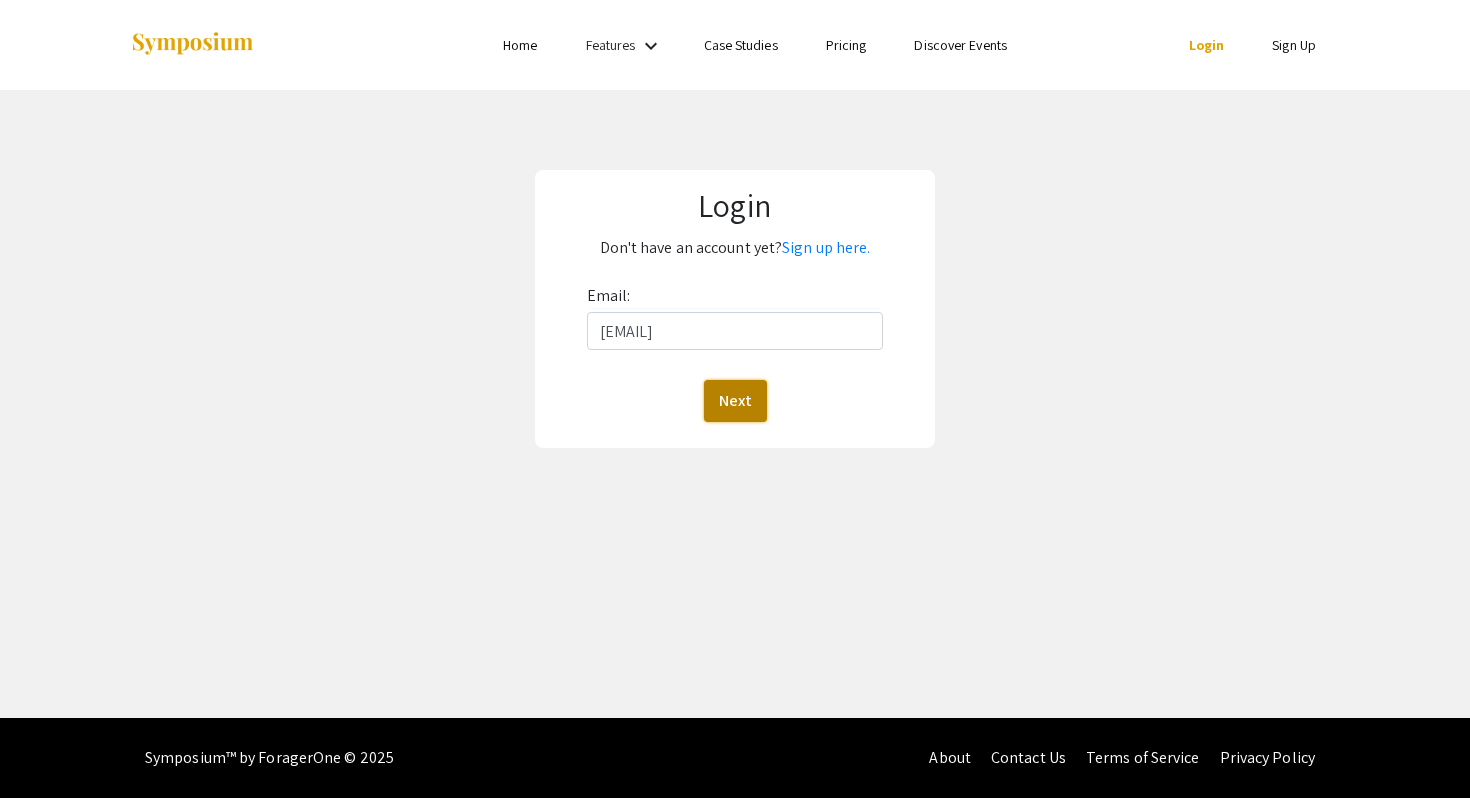click on "Next" at bounding box center (735, 401) 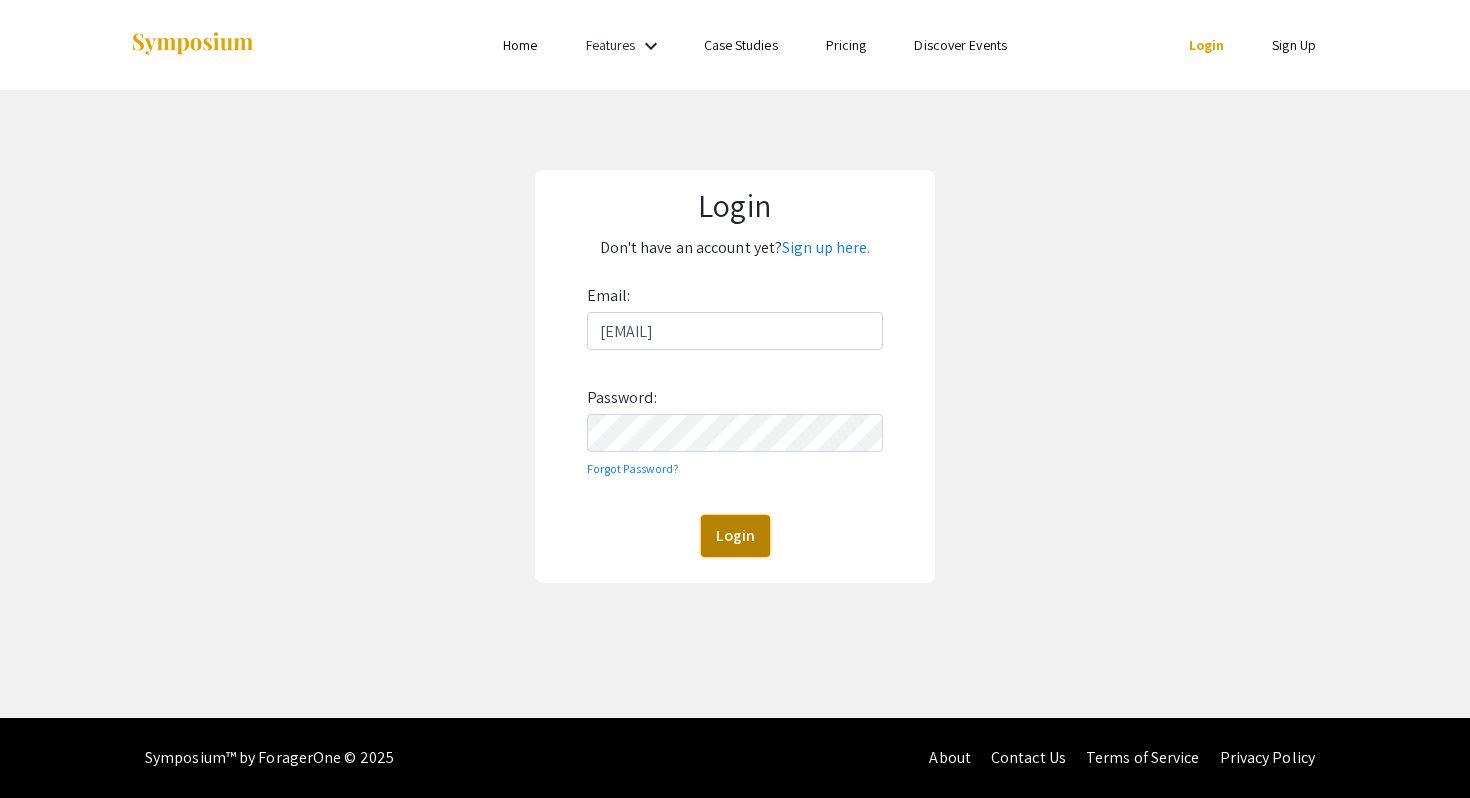 click on "Login" at bounding box center (735, 536) 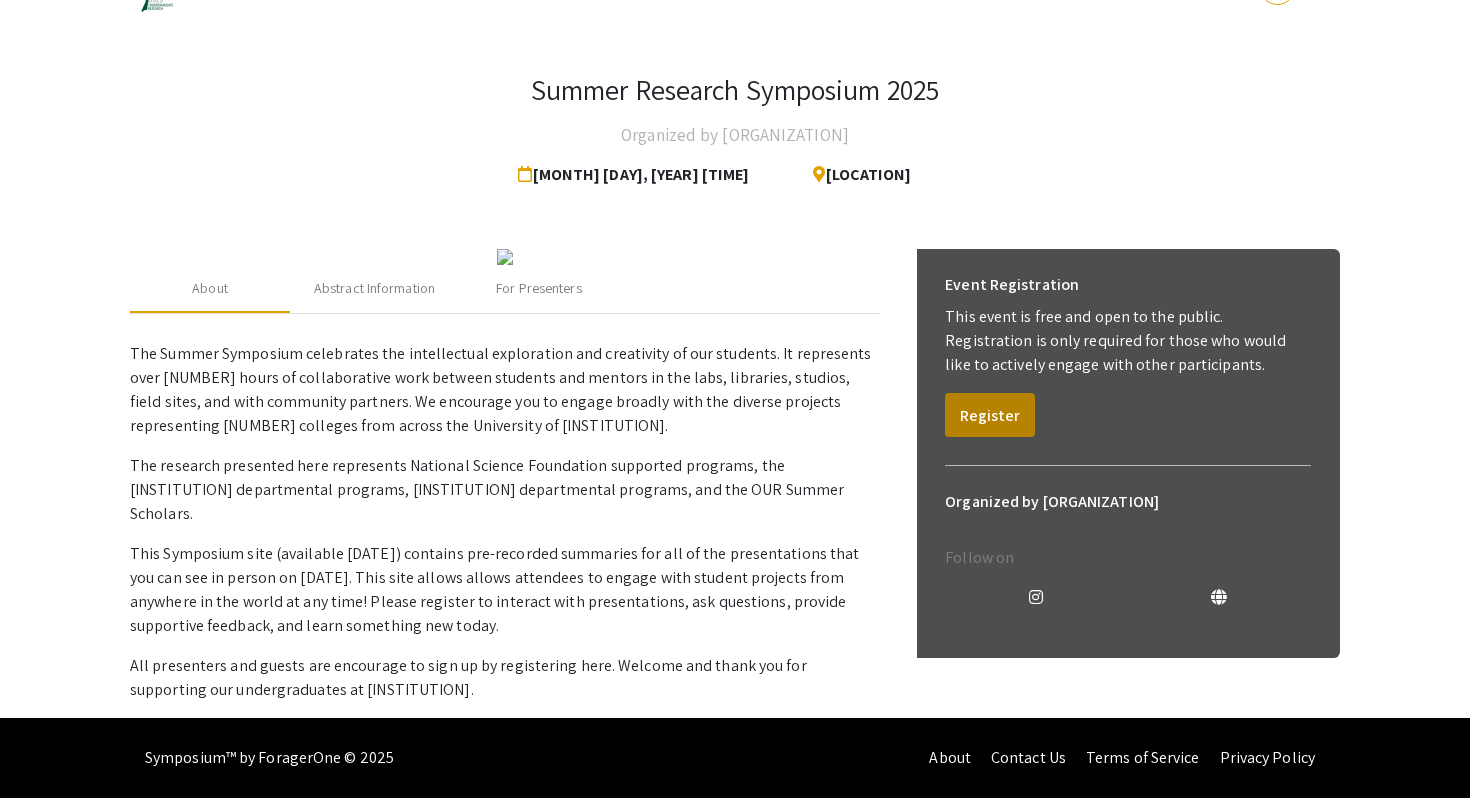 scroll, scrollTop: 0, scrollLeft: 0, axis: both 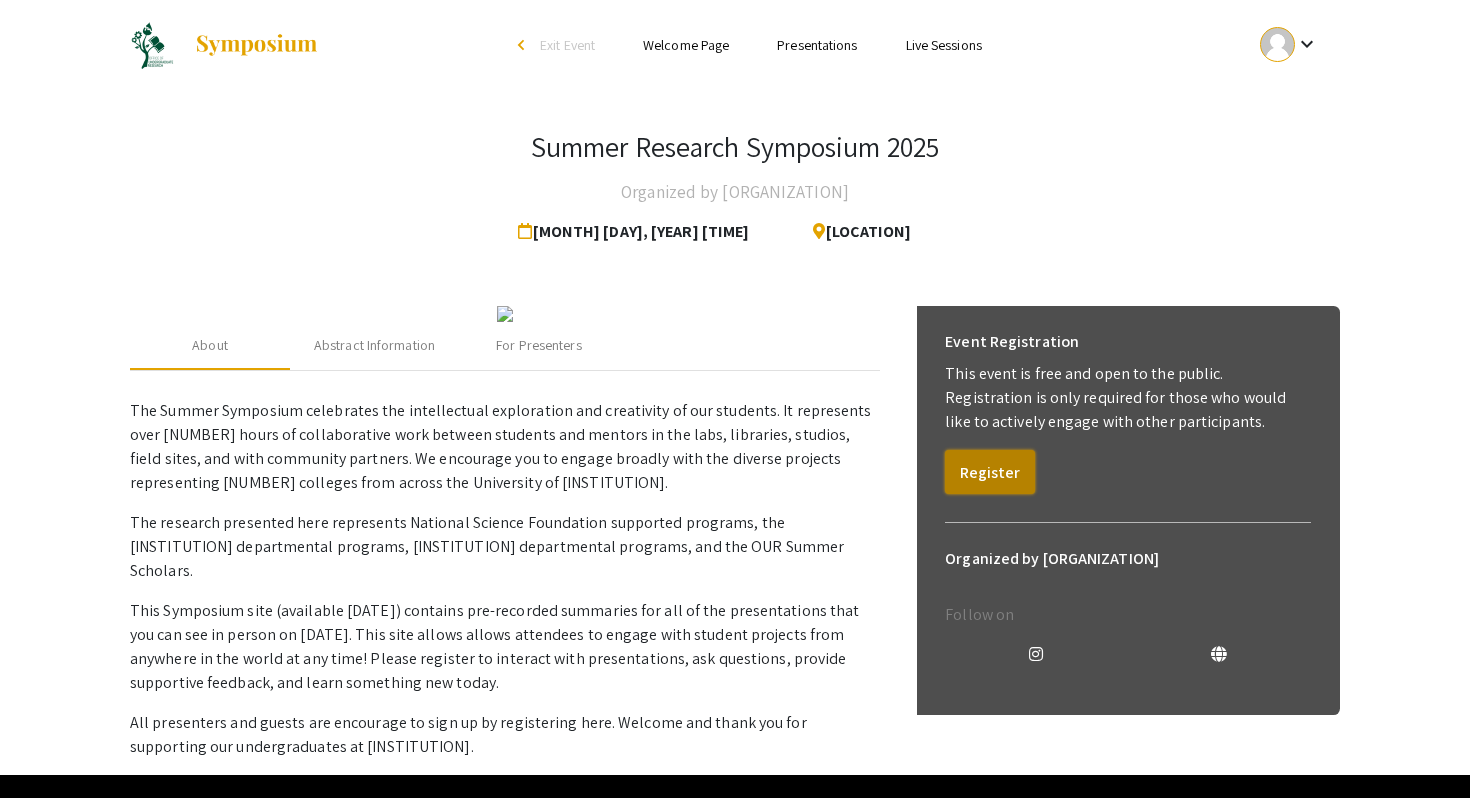 click on "Register" at bounding box center (990, 472) 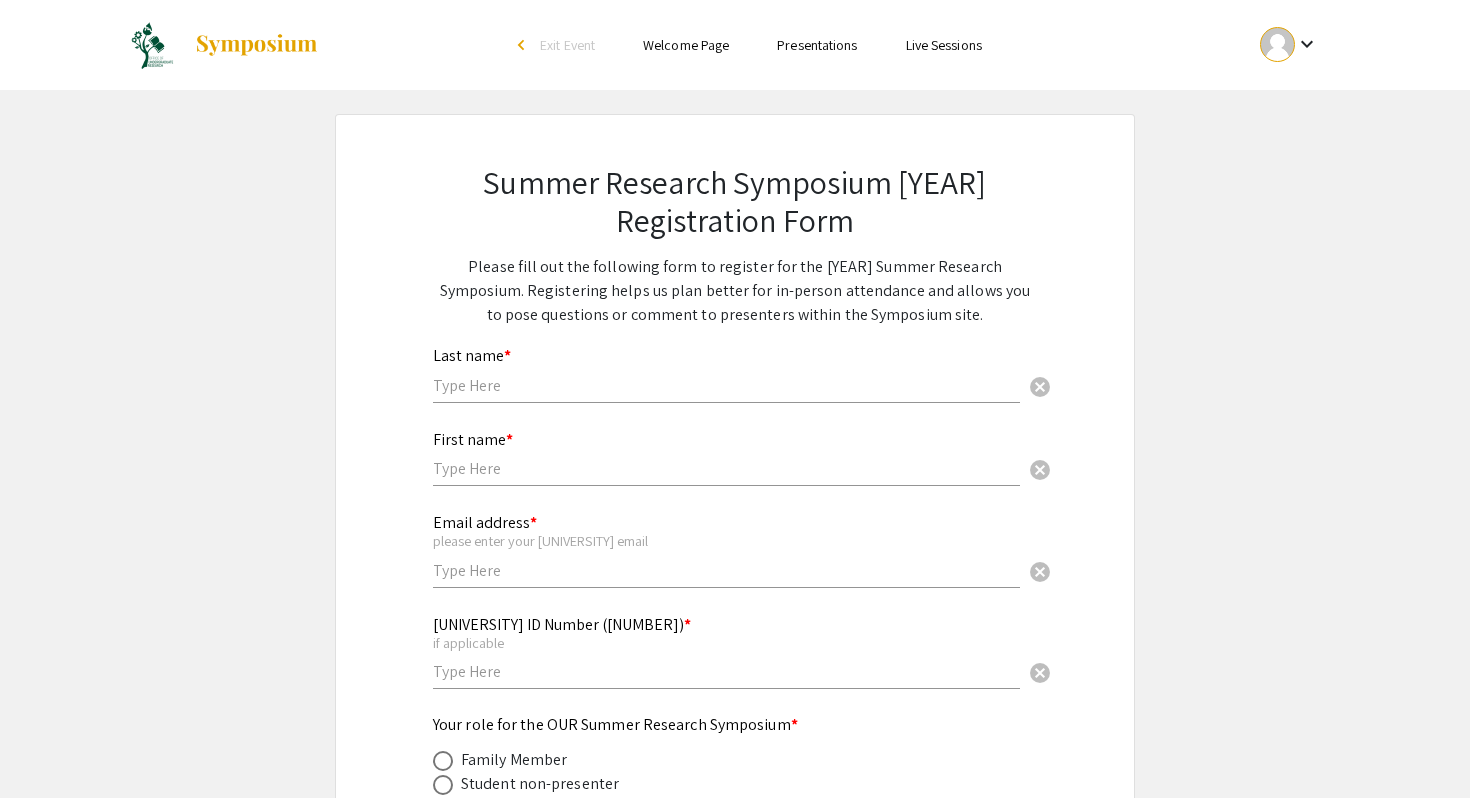 click on "Last name * cancel" at bounding box center [726, 365] 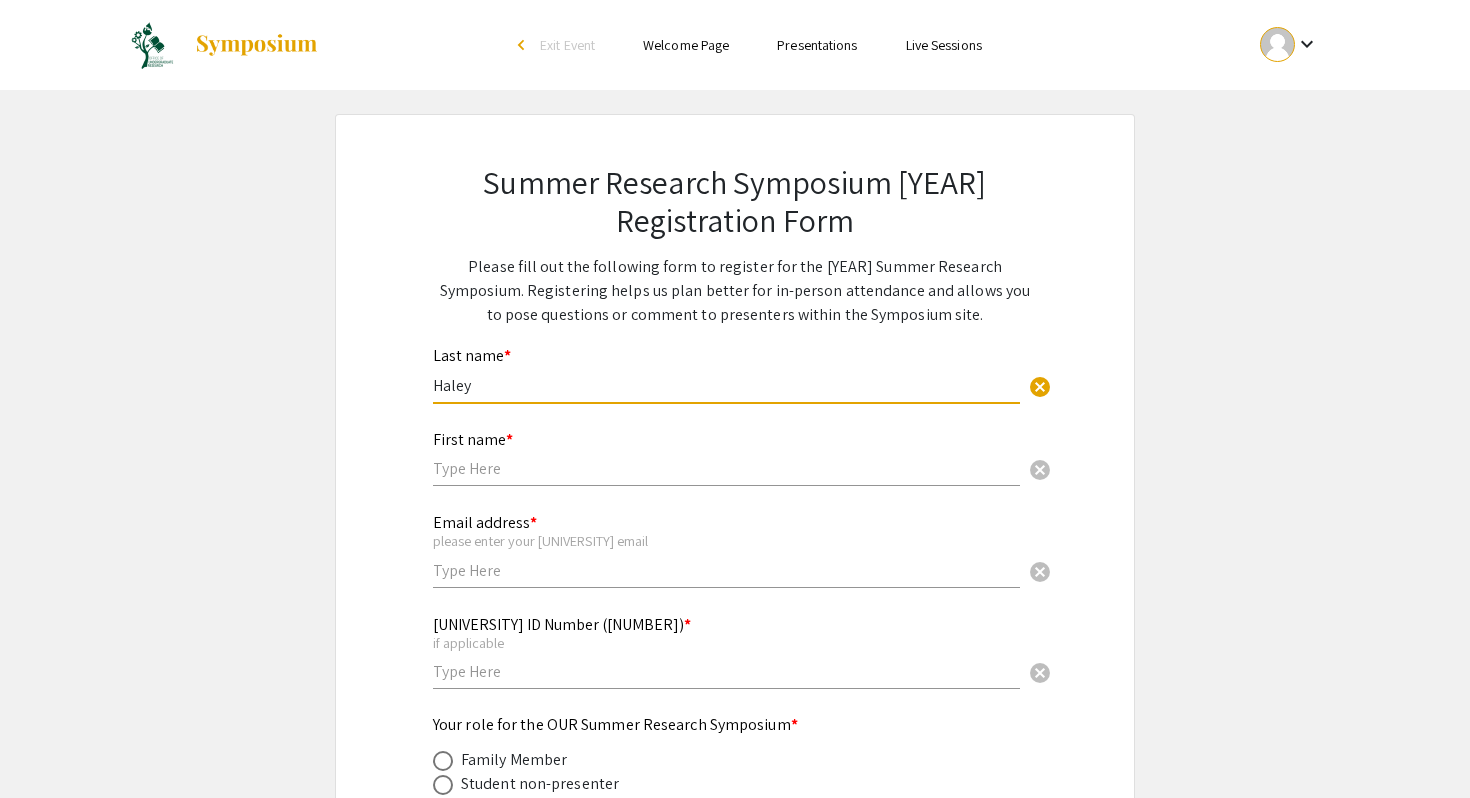 type on "Haley" 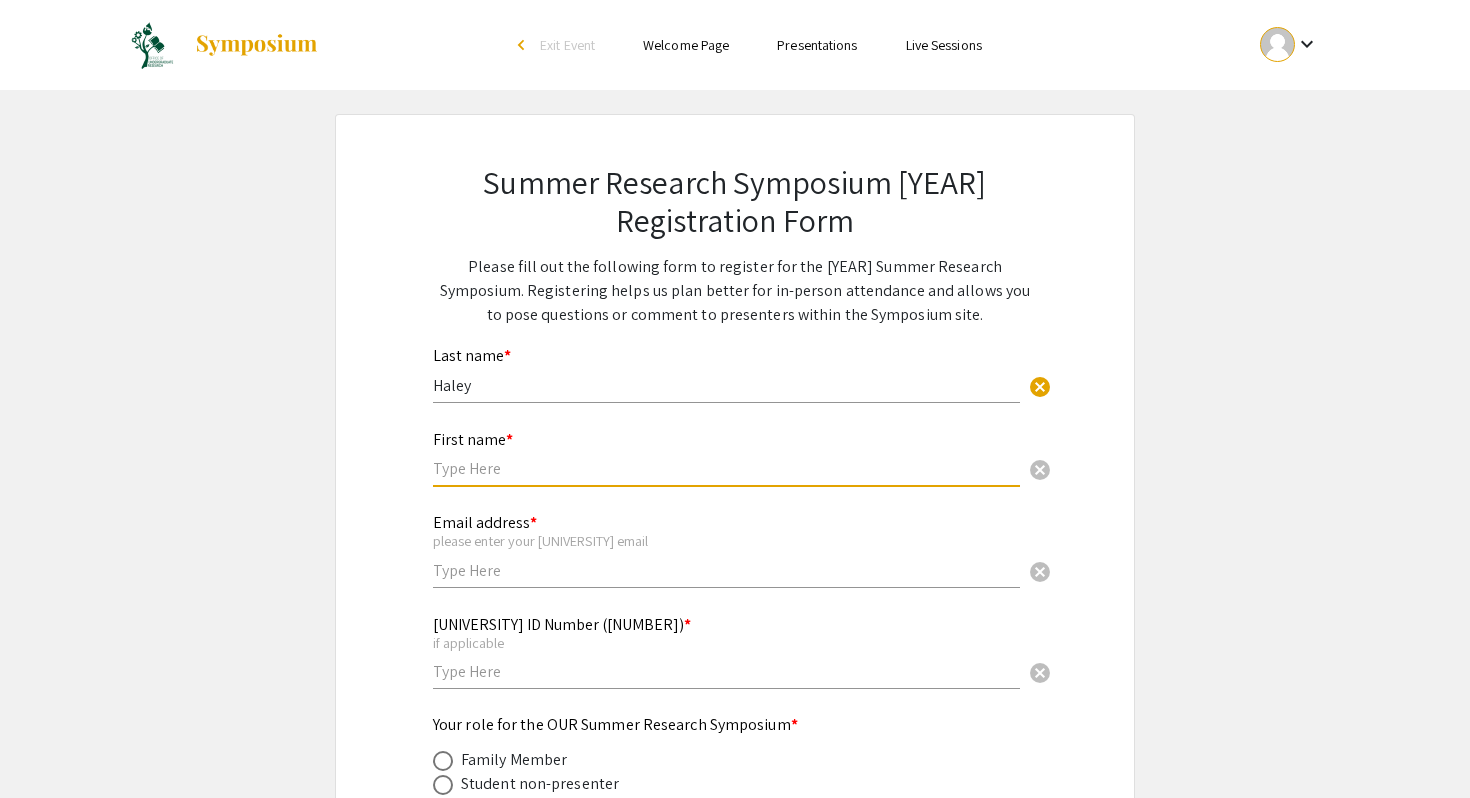 click at bounding box center (726, 468) 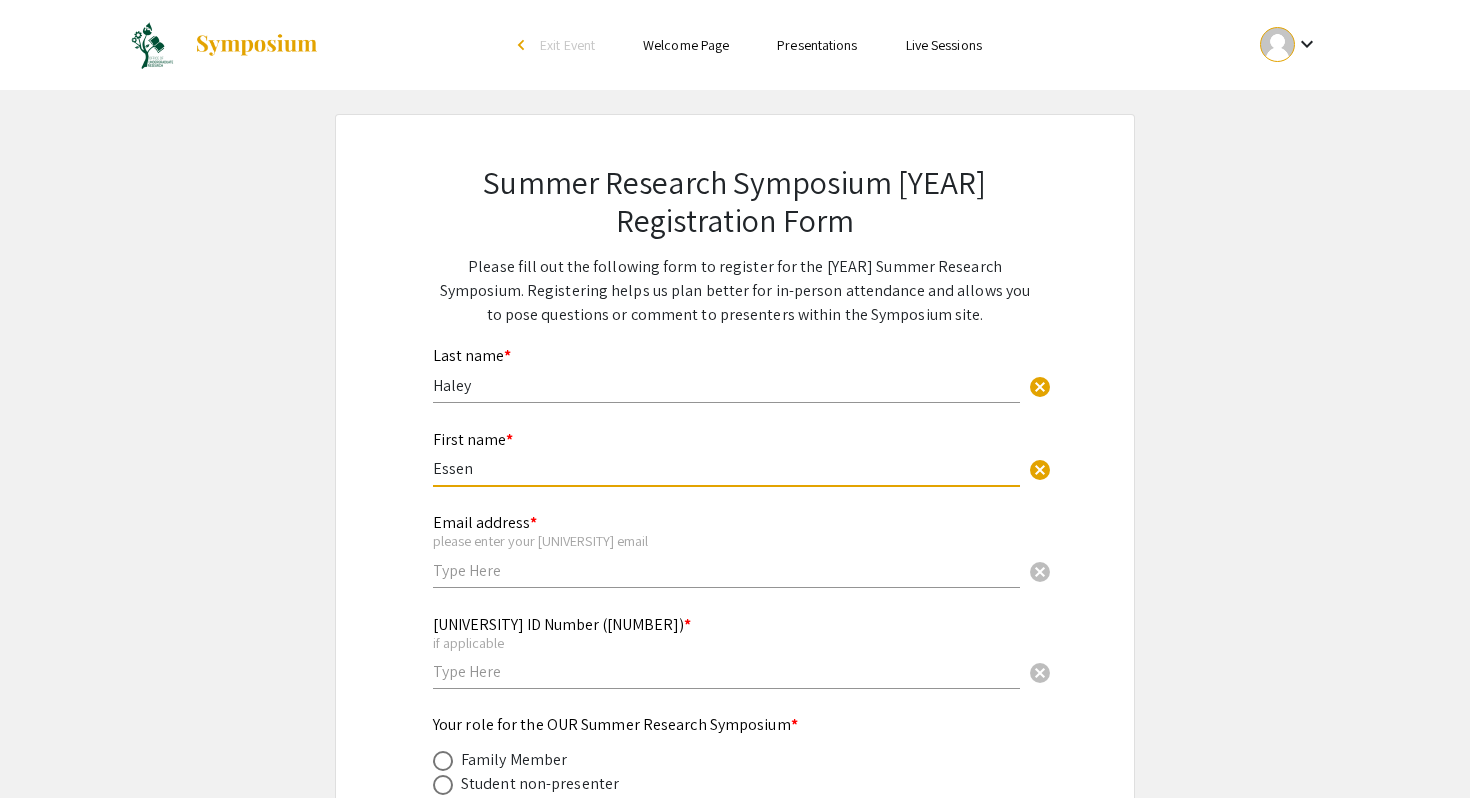 type on "Essen" 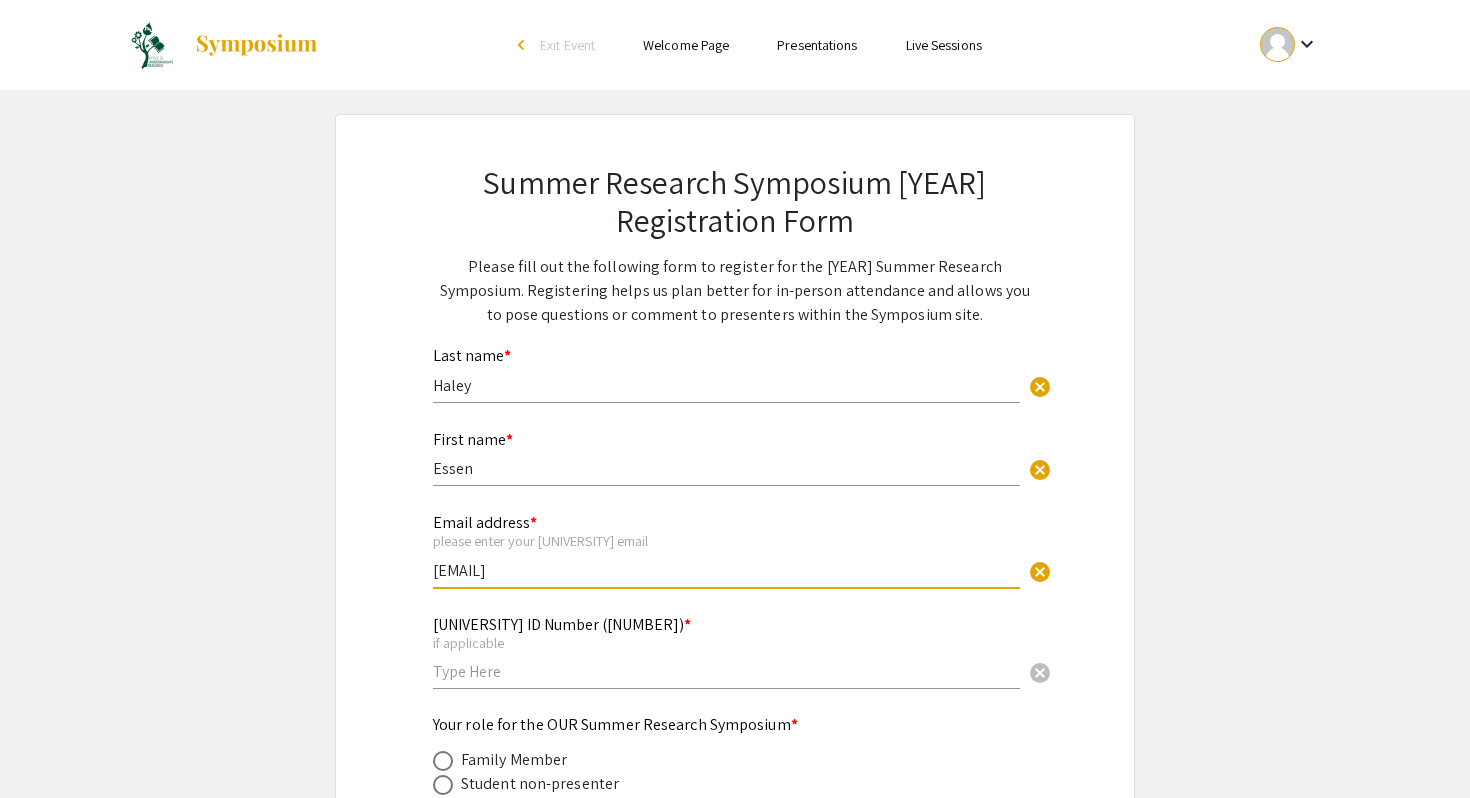 scroll, scrollTop: 113, scrollLeft: 0, axis: vertical 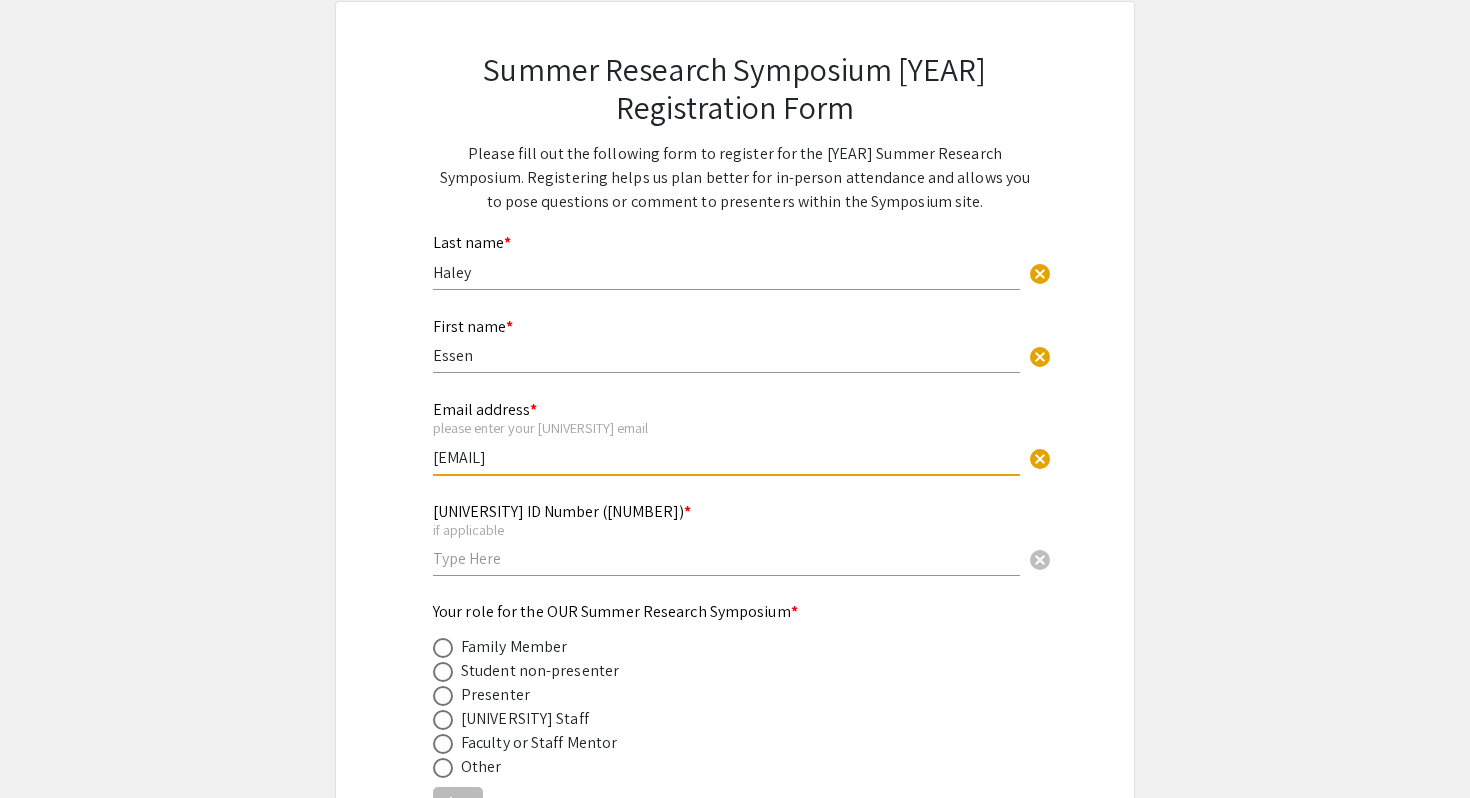 type on "[EMAIL]" 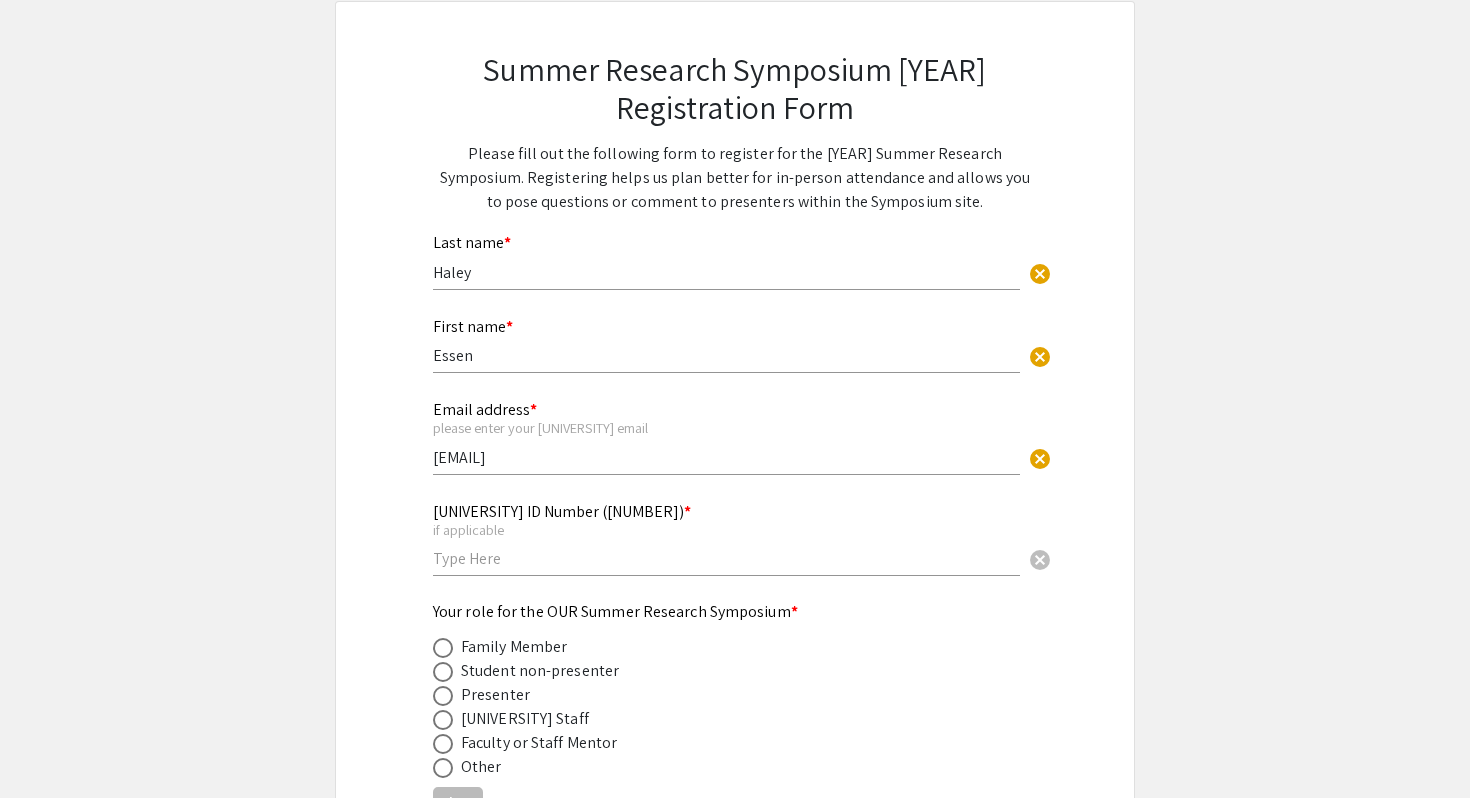 click on "[UNIVERSITY] ID Number (800#) * if applicable cancel" at bounding box center [726, 529] 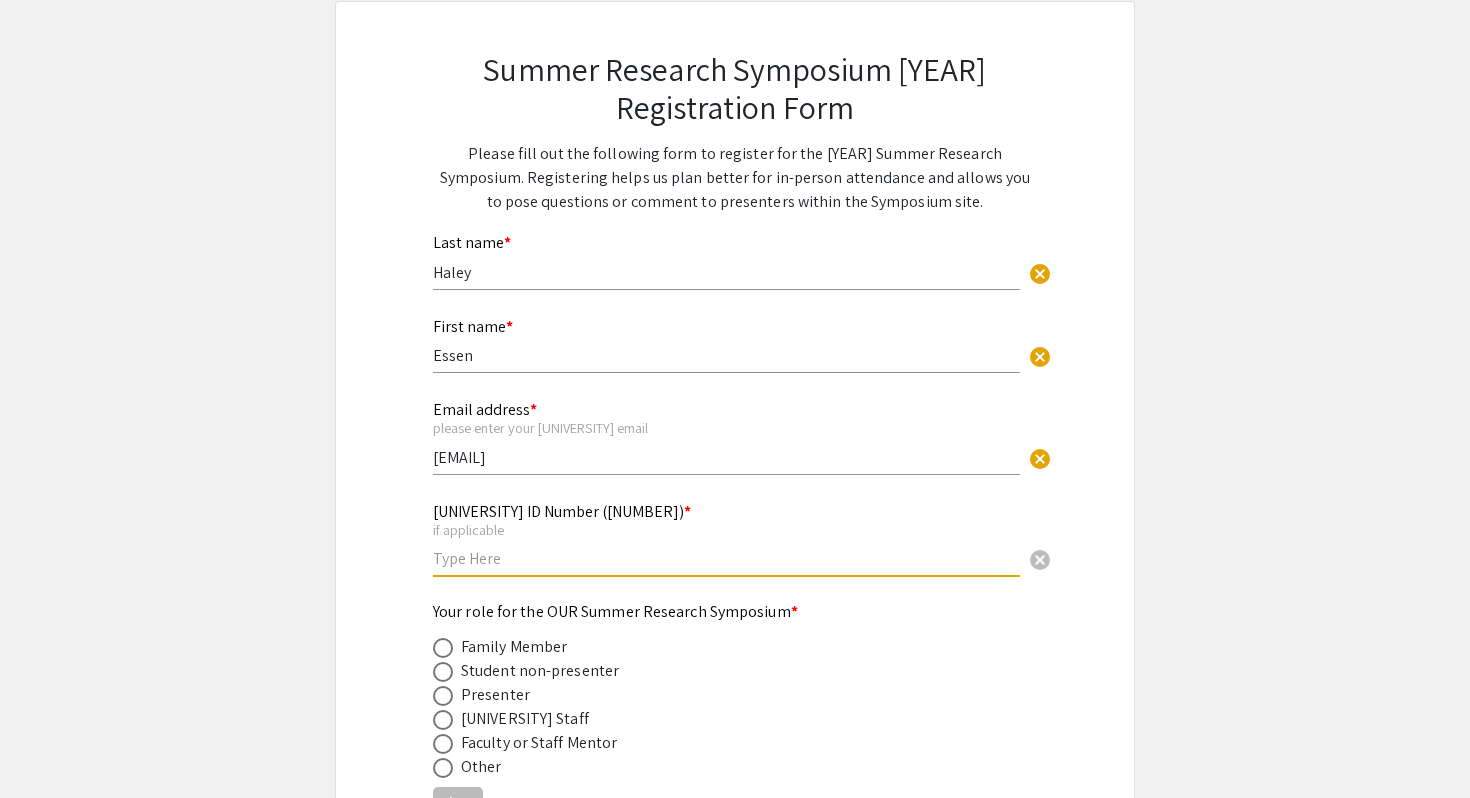 click at bounding box center (726, 558) 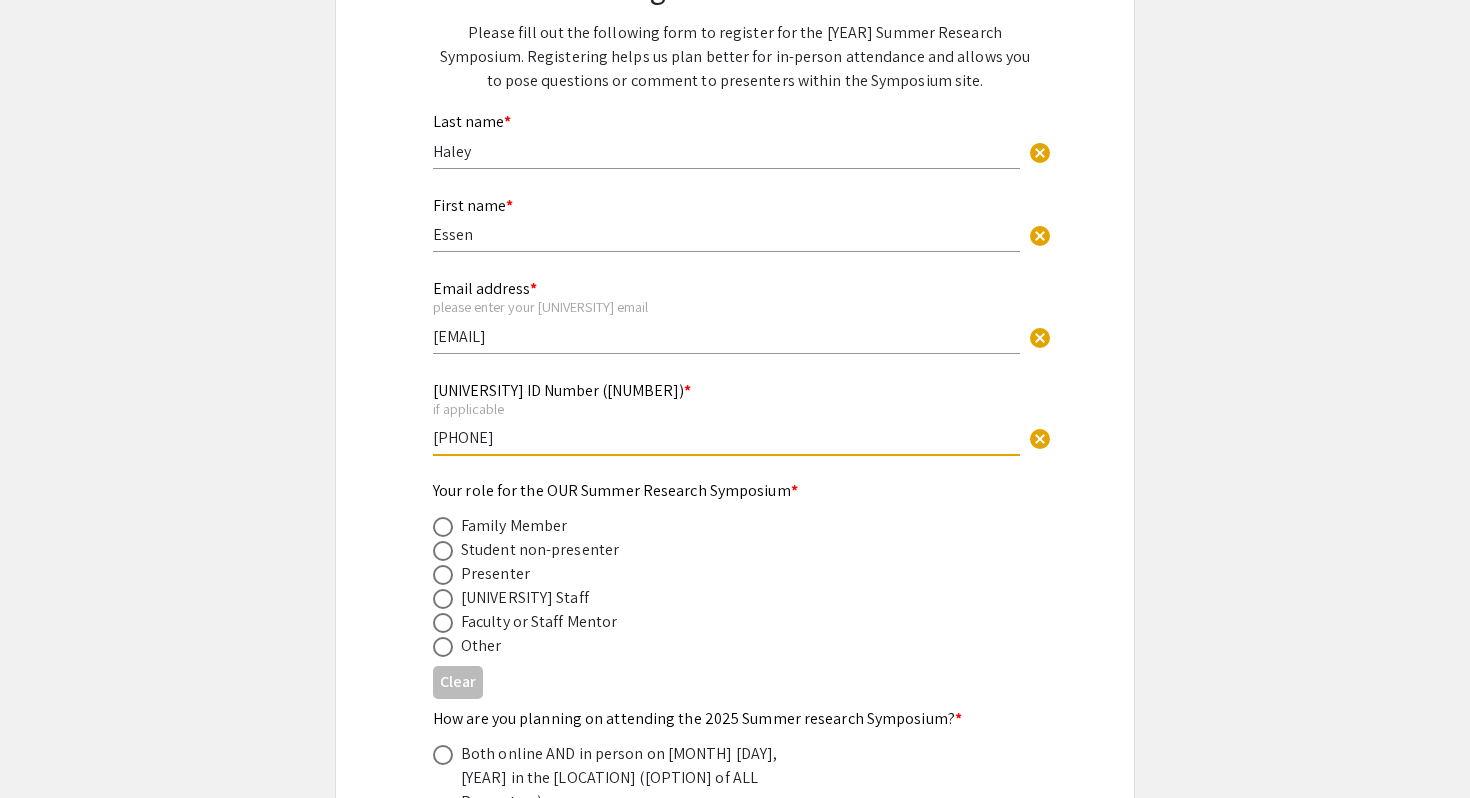 scroll, scrollTop: 271, scrollLeft: 0, axis: vertical 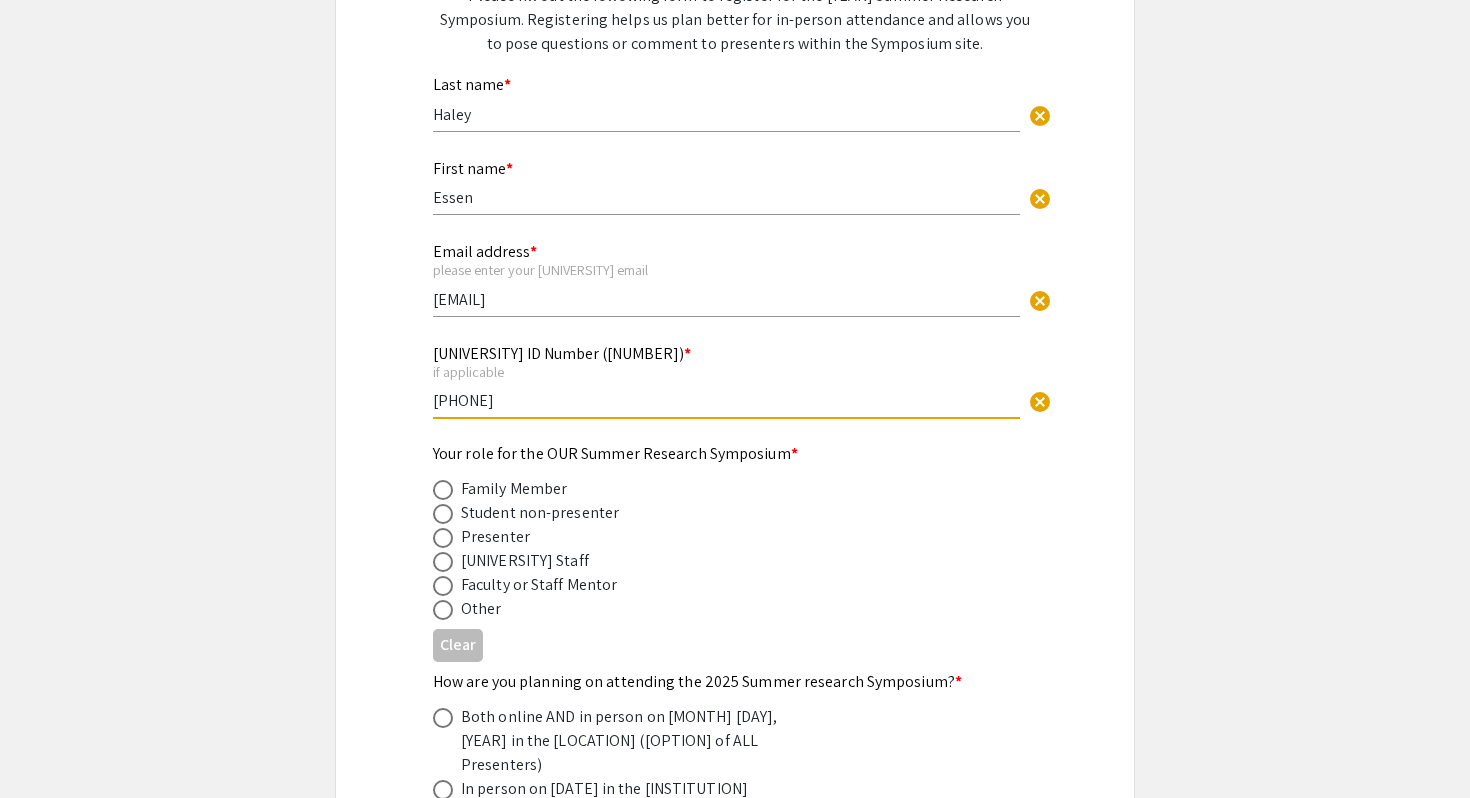 type on "[PHONE]" 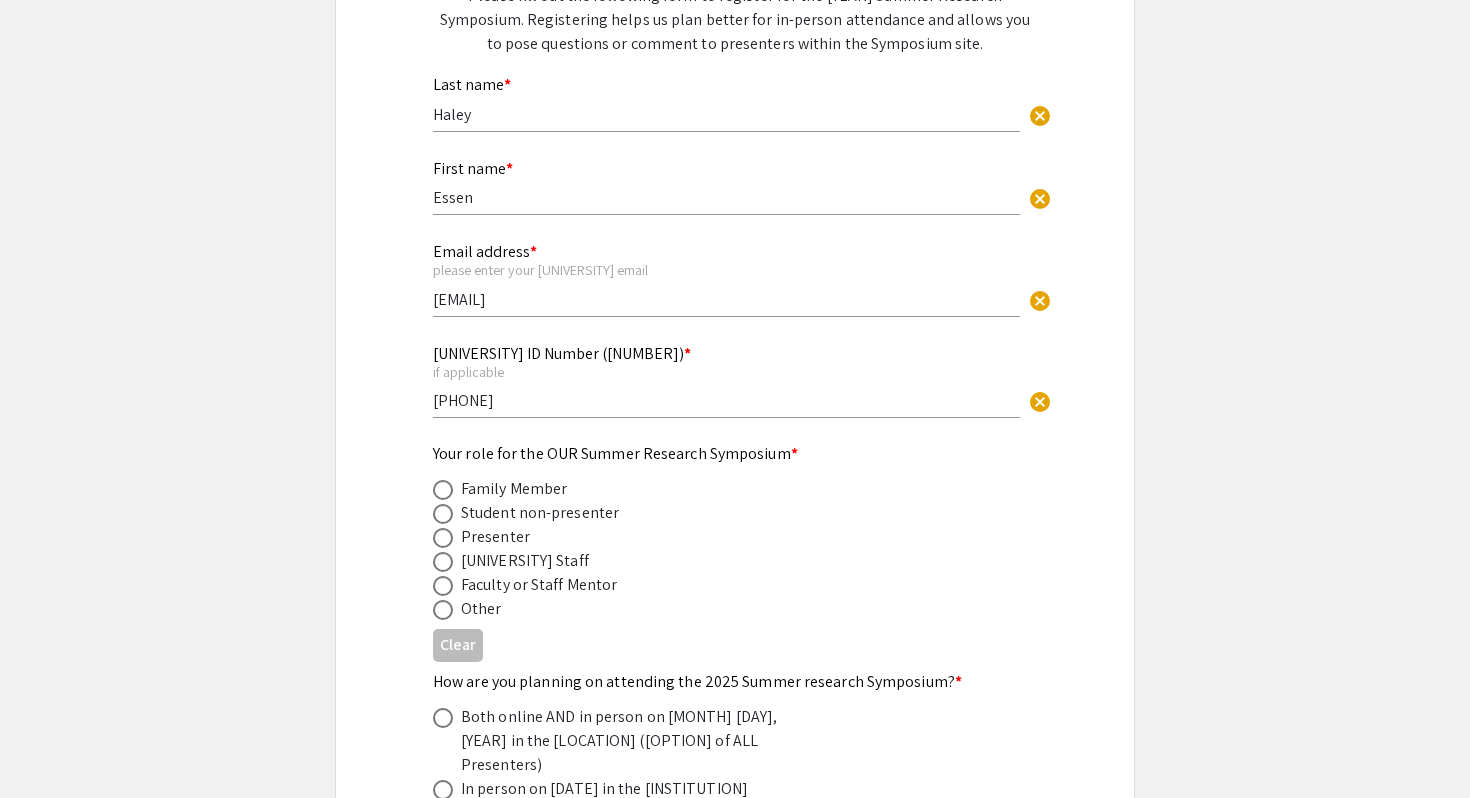 click on "Presenter" at bounding box center [514, 489] 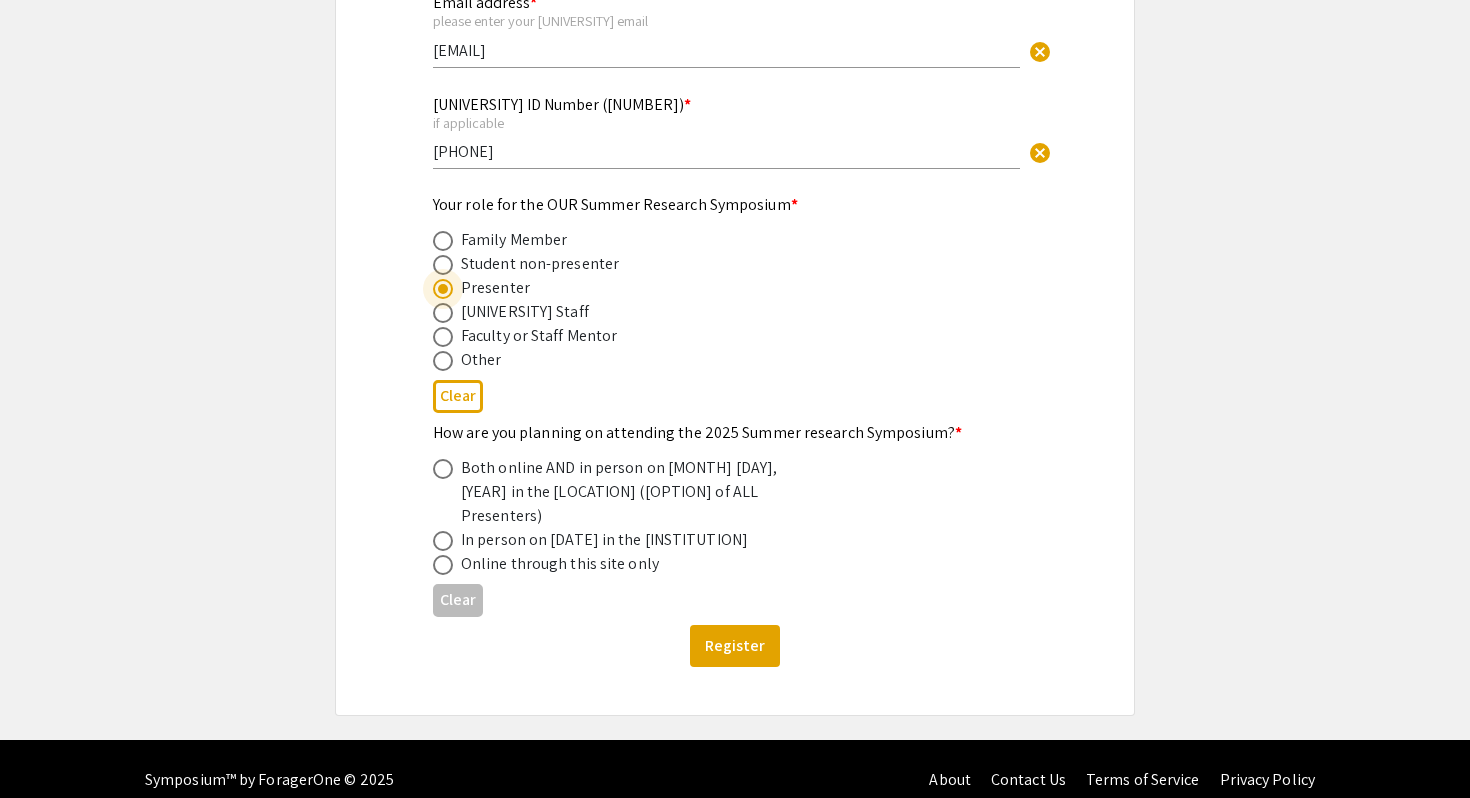 scroll, scrollTop: 521, scrollLeft: 0, axis: vertical 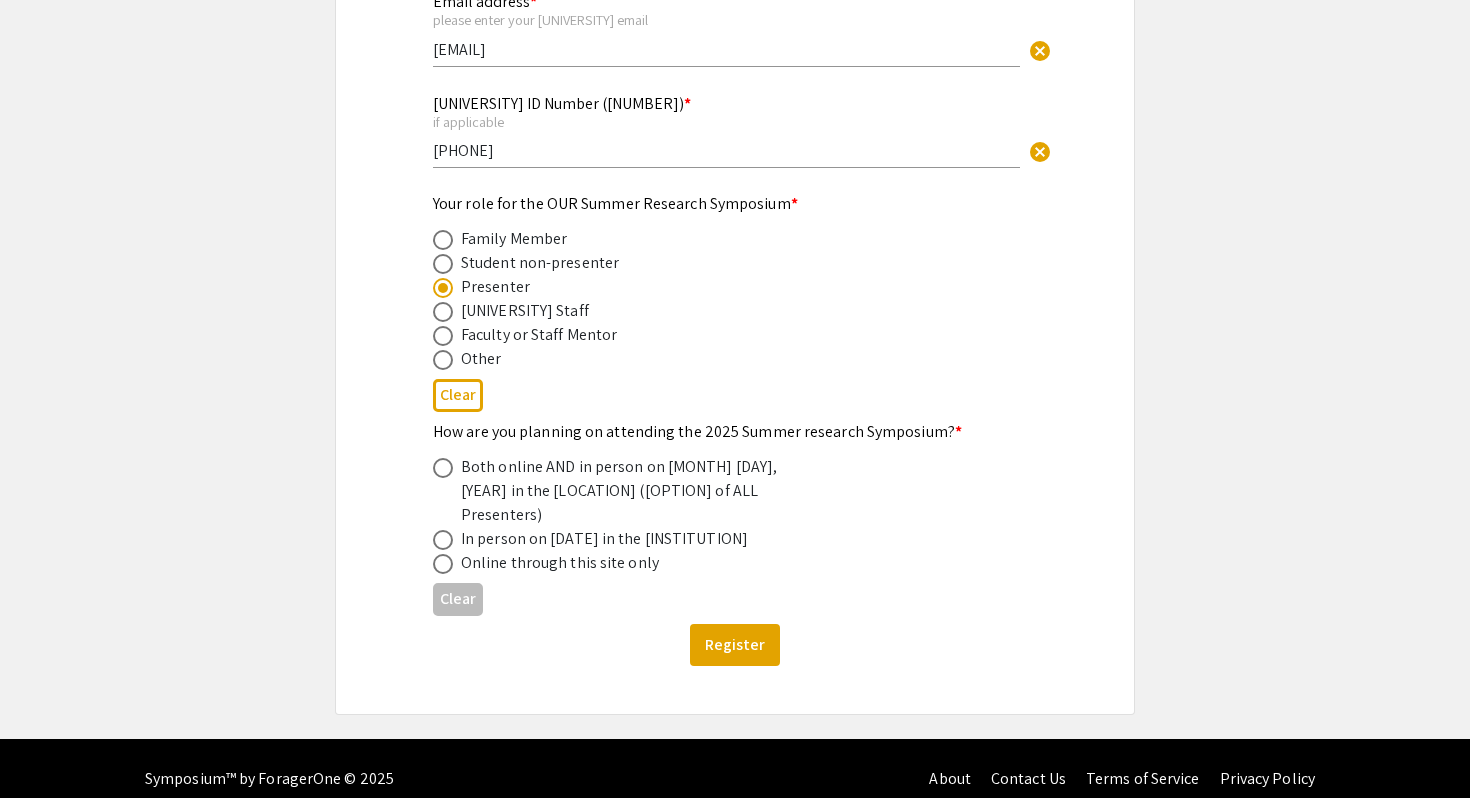 click on "Online through this site only" at bounding box center [636, 491] 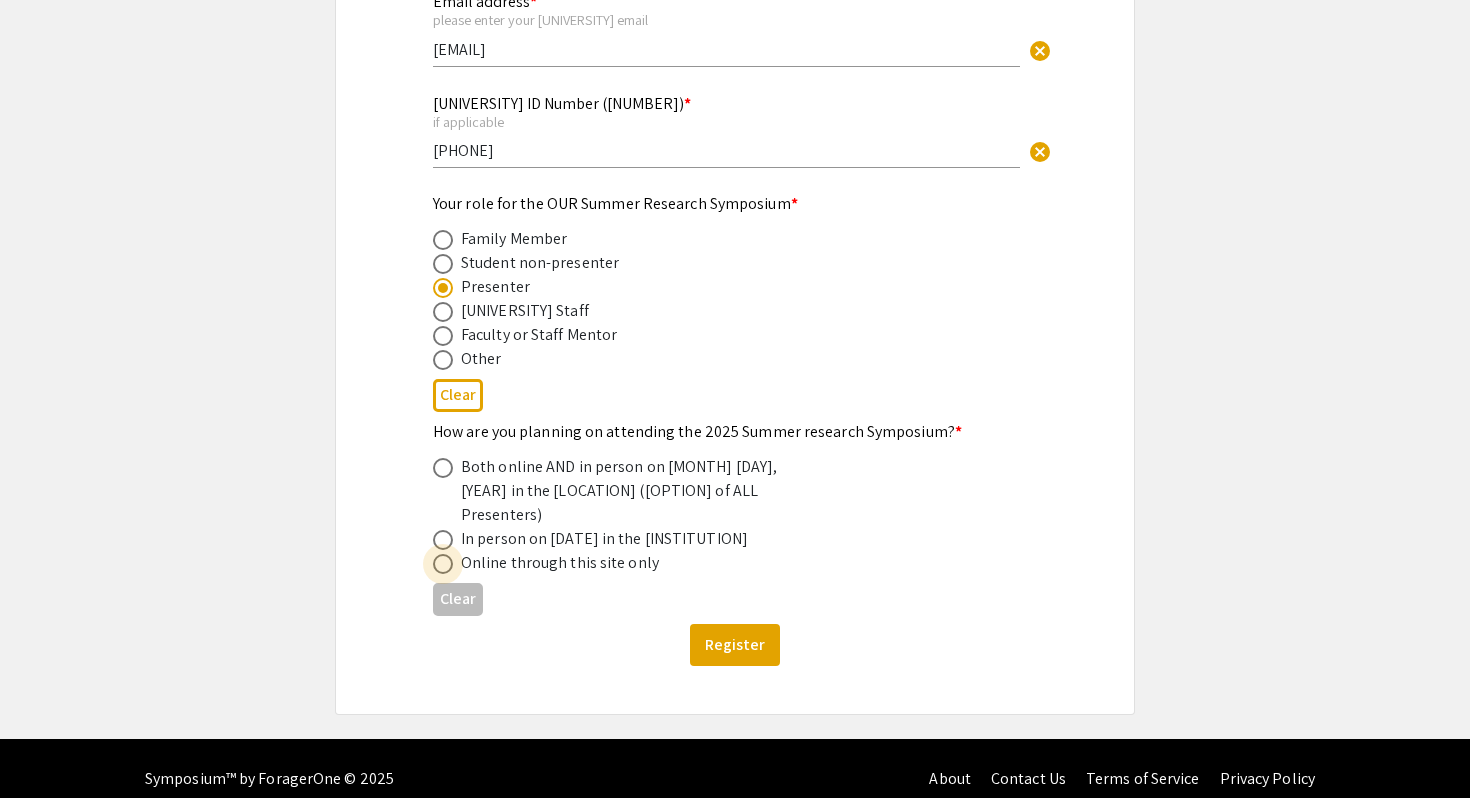 click at bounding box center (443, 564) 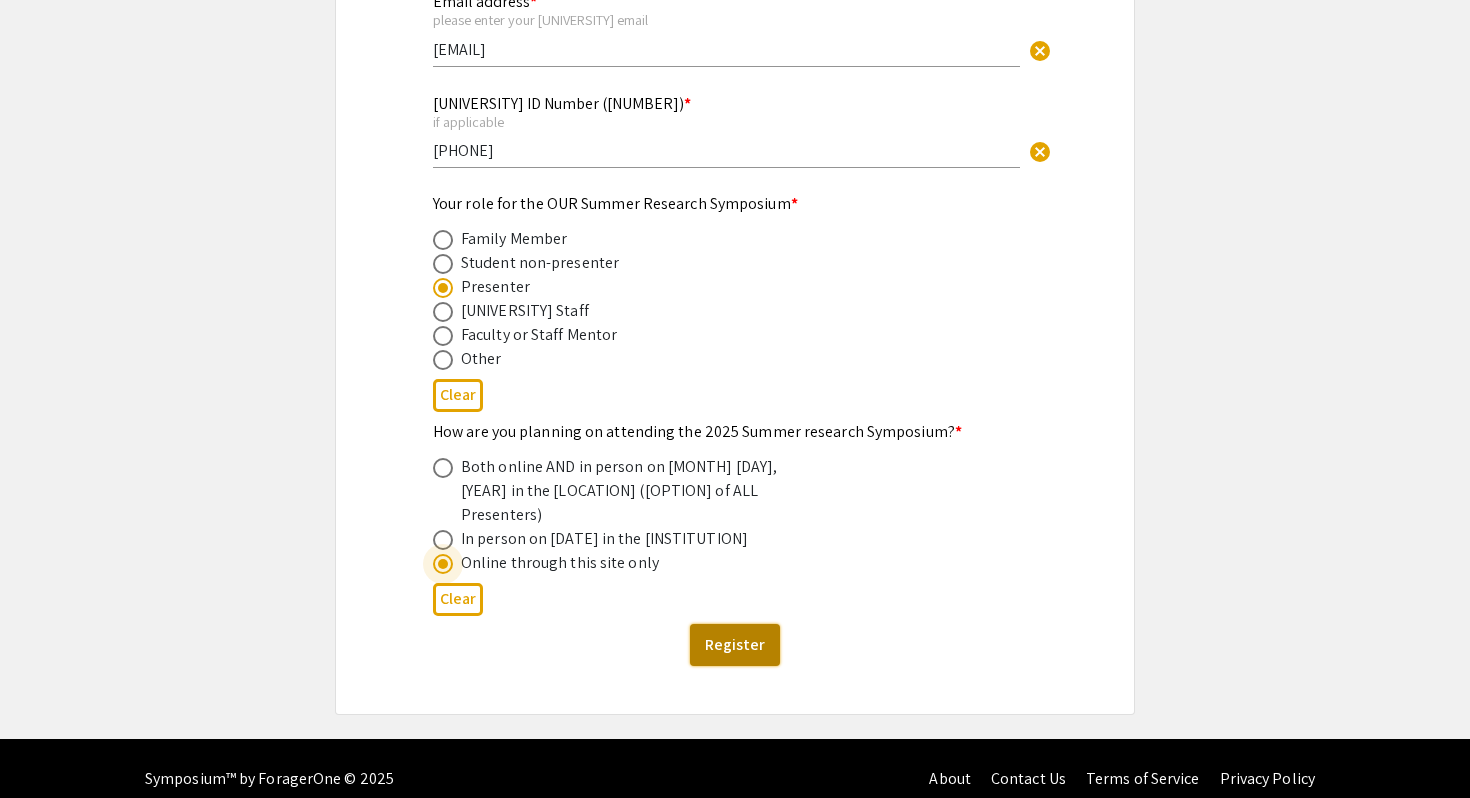 click on "Register" at bounding box center (735, 645) 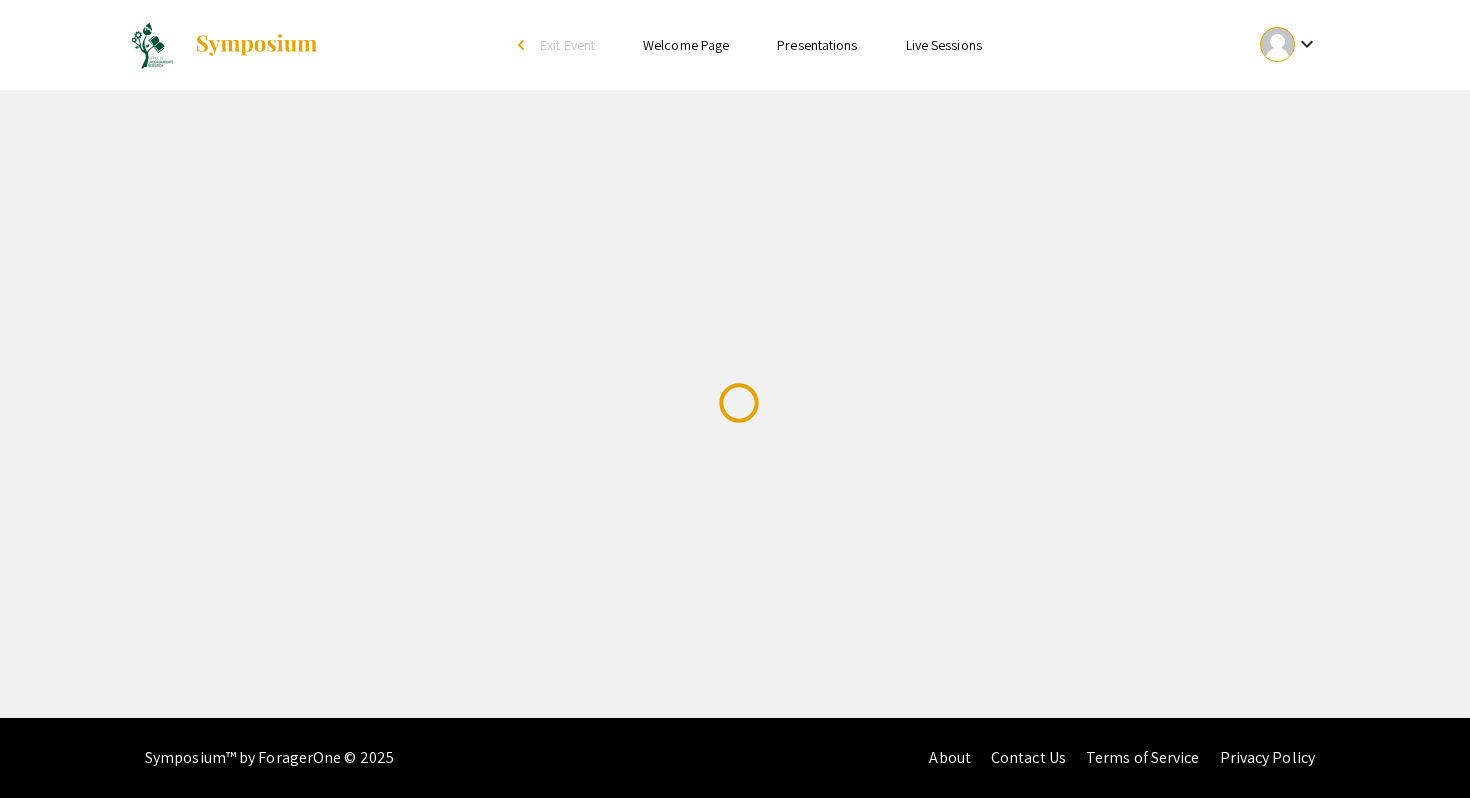 scroll, scrollTop: 0, scrollLeft: 0, axis: both 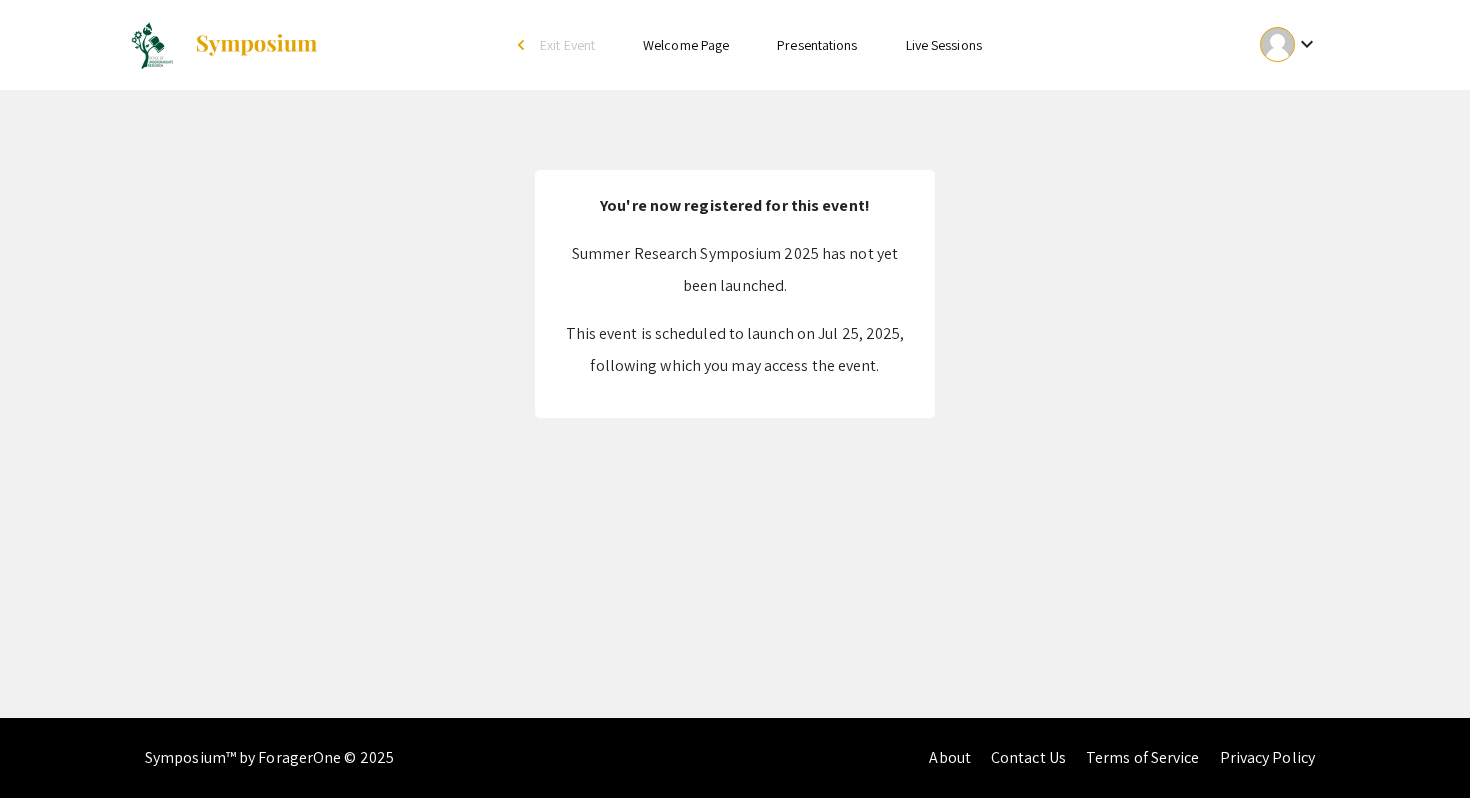 click at bounding box center (1277, 44) 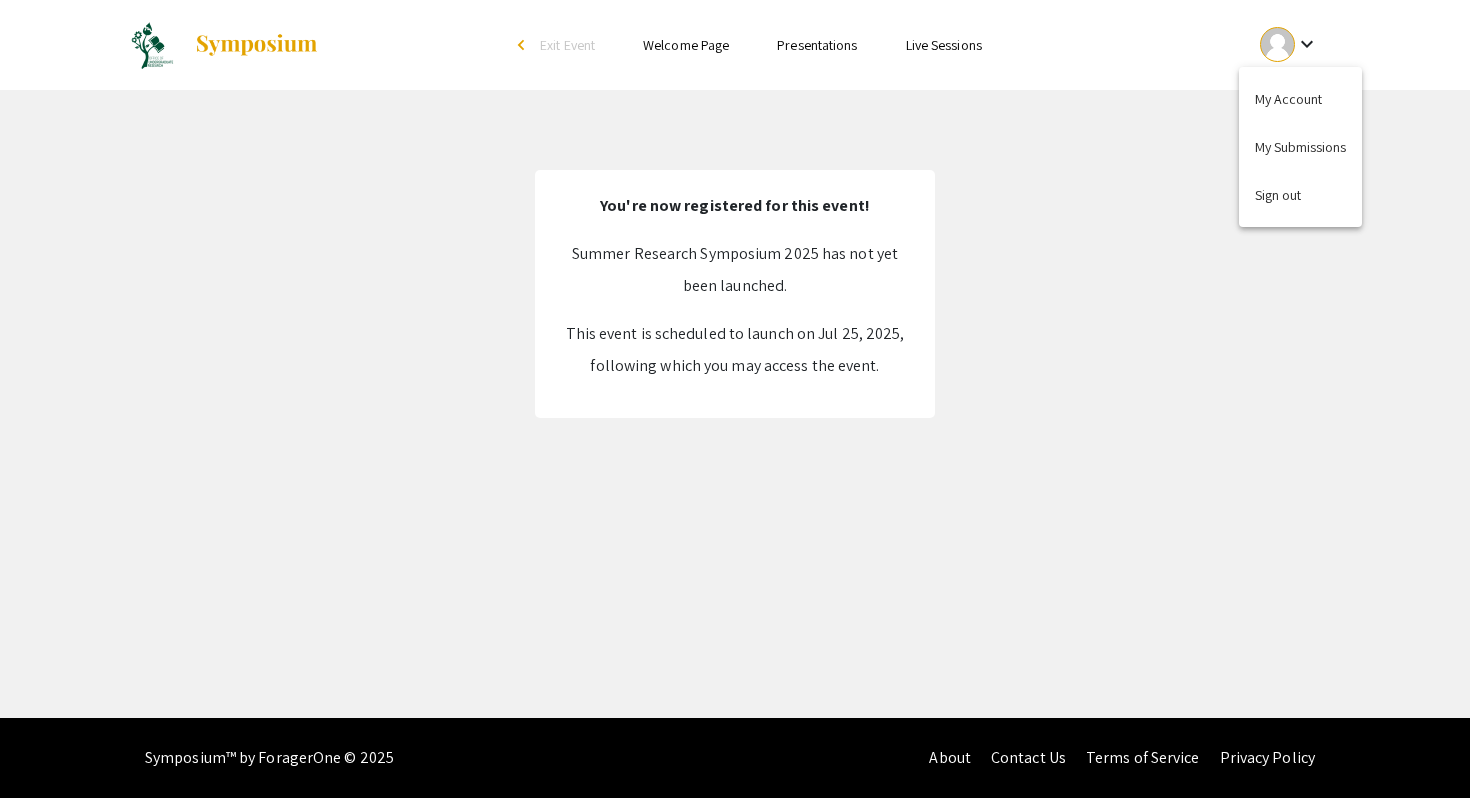 click at bounding box center (735, 399) 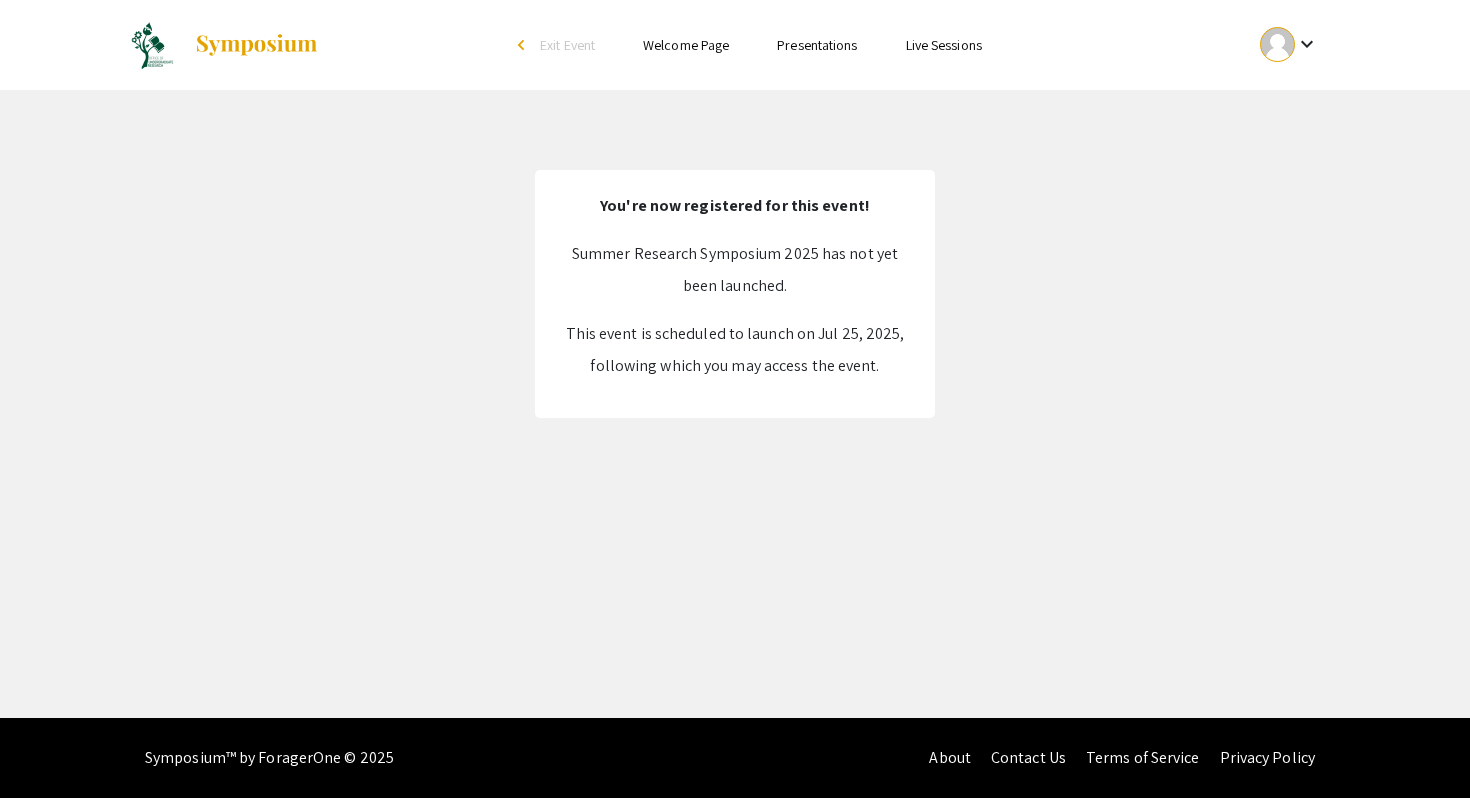 click on "Presentations" at bounding box center [817, 45] 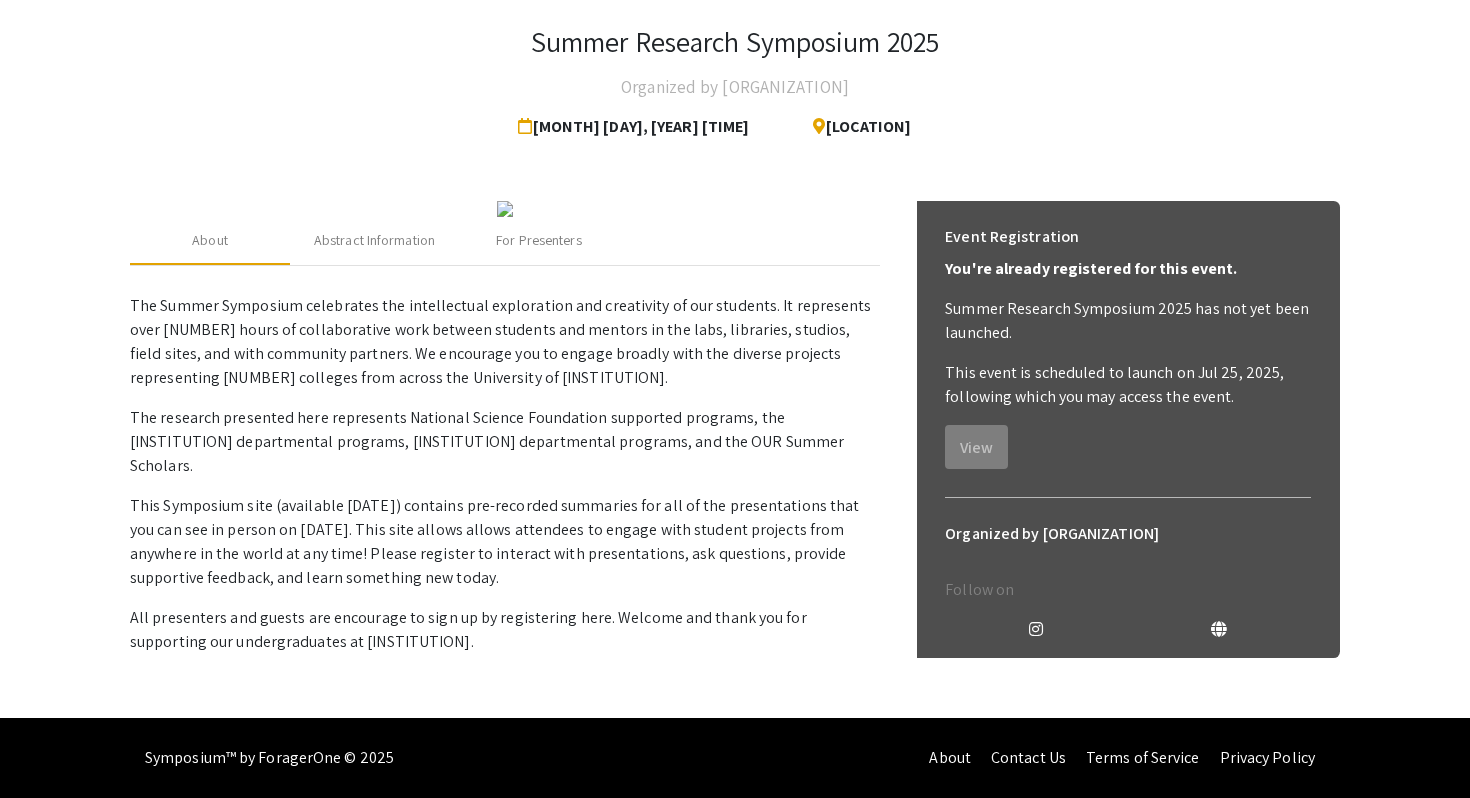 scroll, scrollTop: 466, scrollLeft: 0, axis: vertical 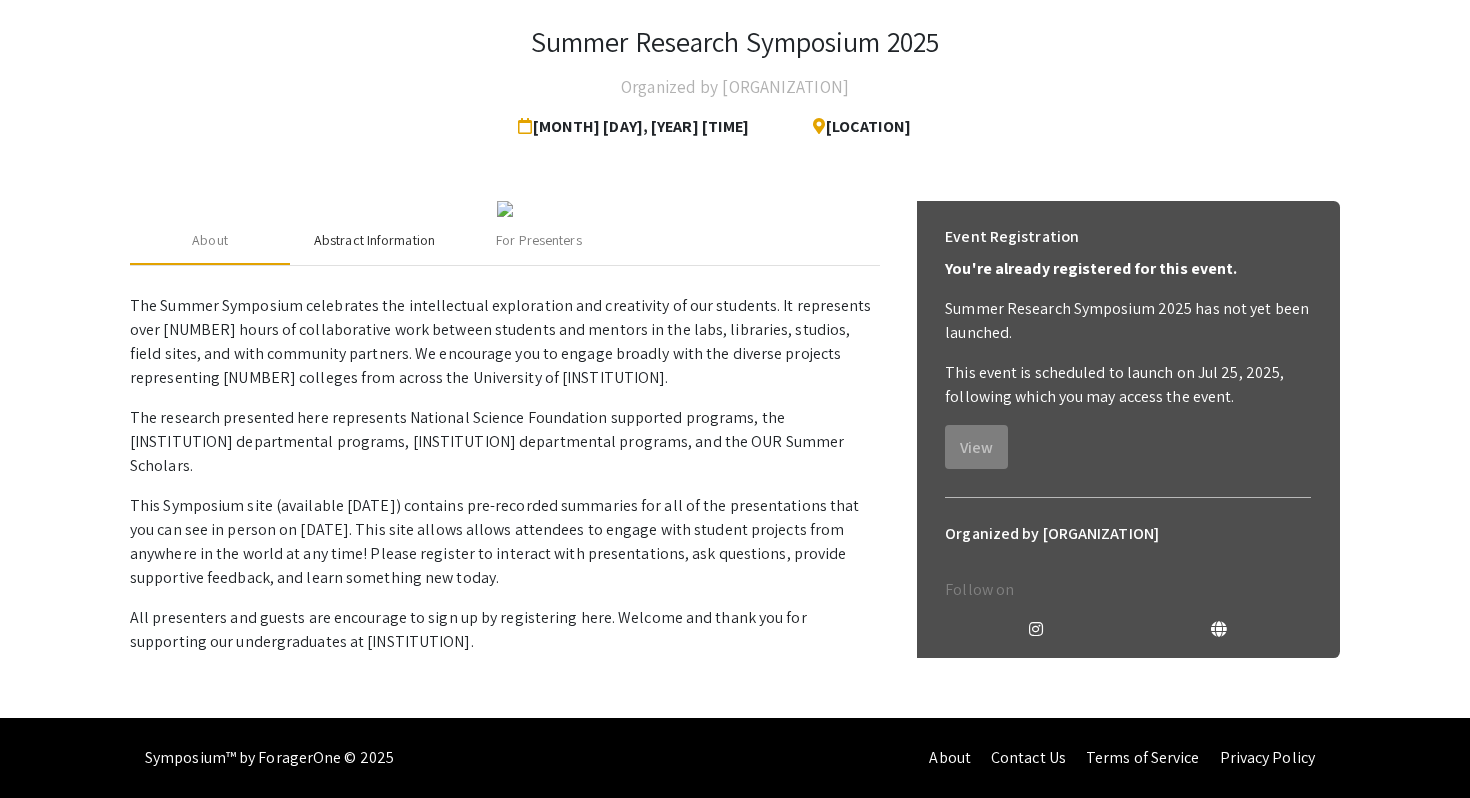 click on "Abstract Information" at bounding box center (374, 240) 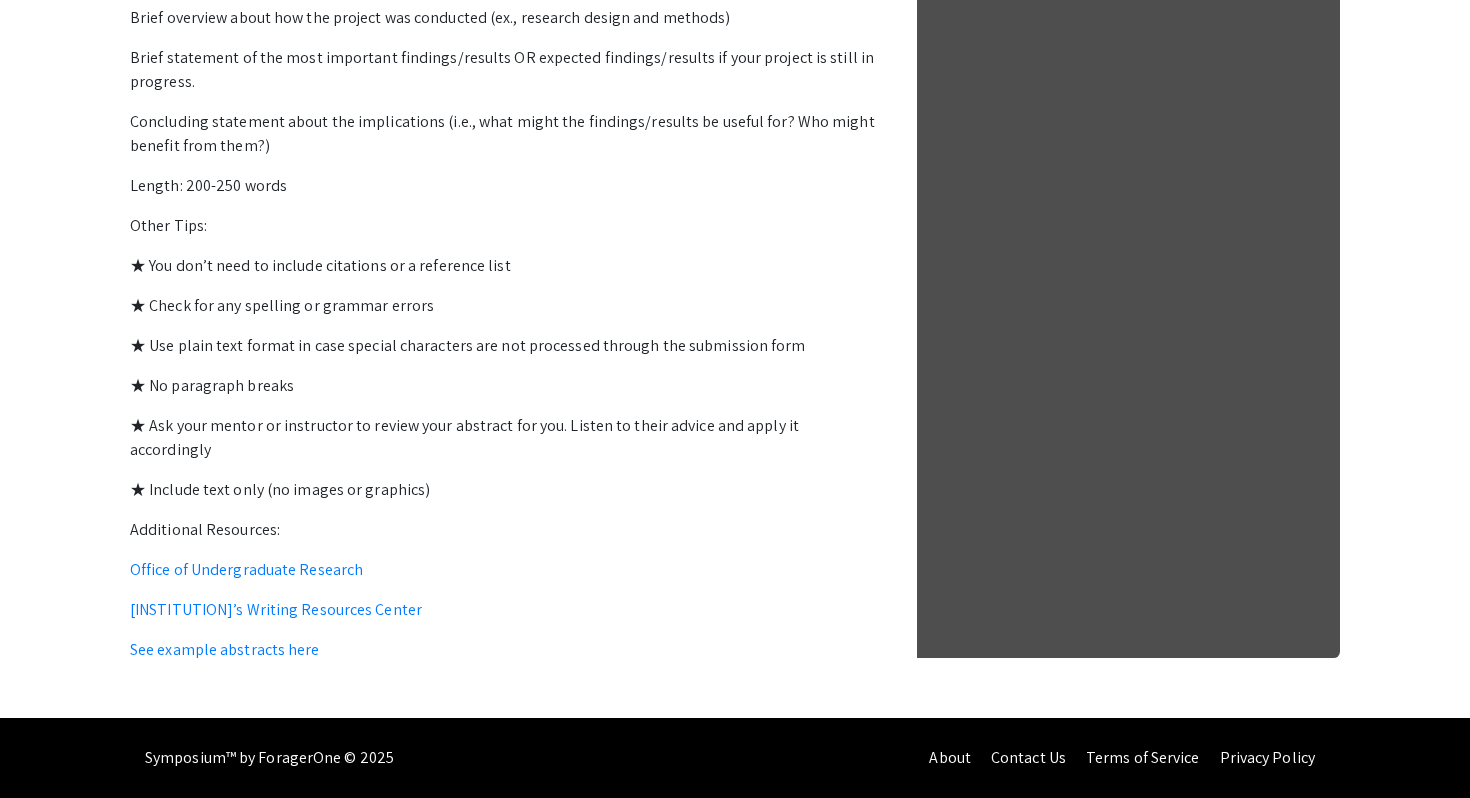 scroll, scrollTop: 1245, scrollLeft: 0, axis: vertical 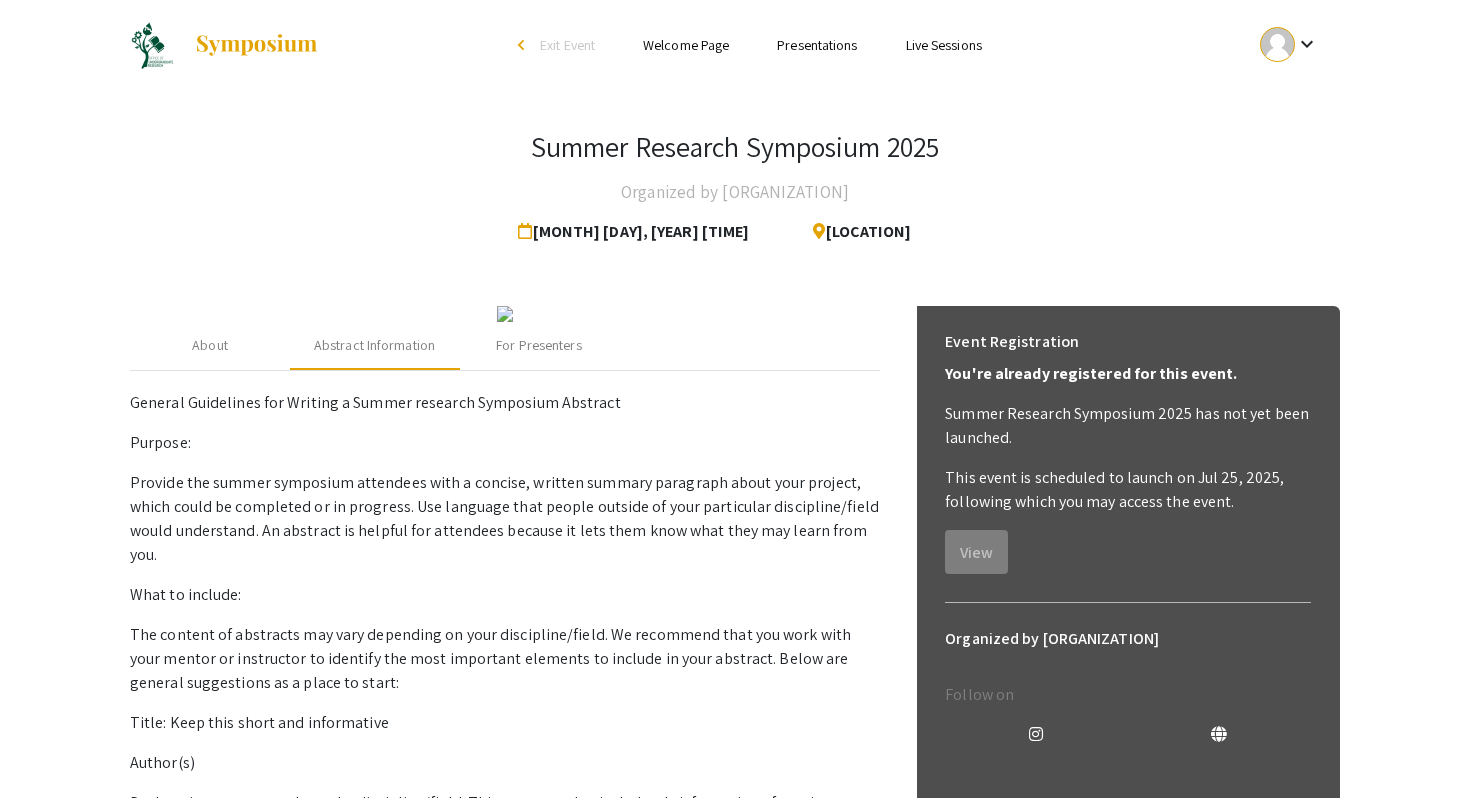 click on "Welcome Page" at bounding box center (686, 45) 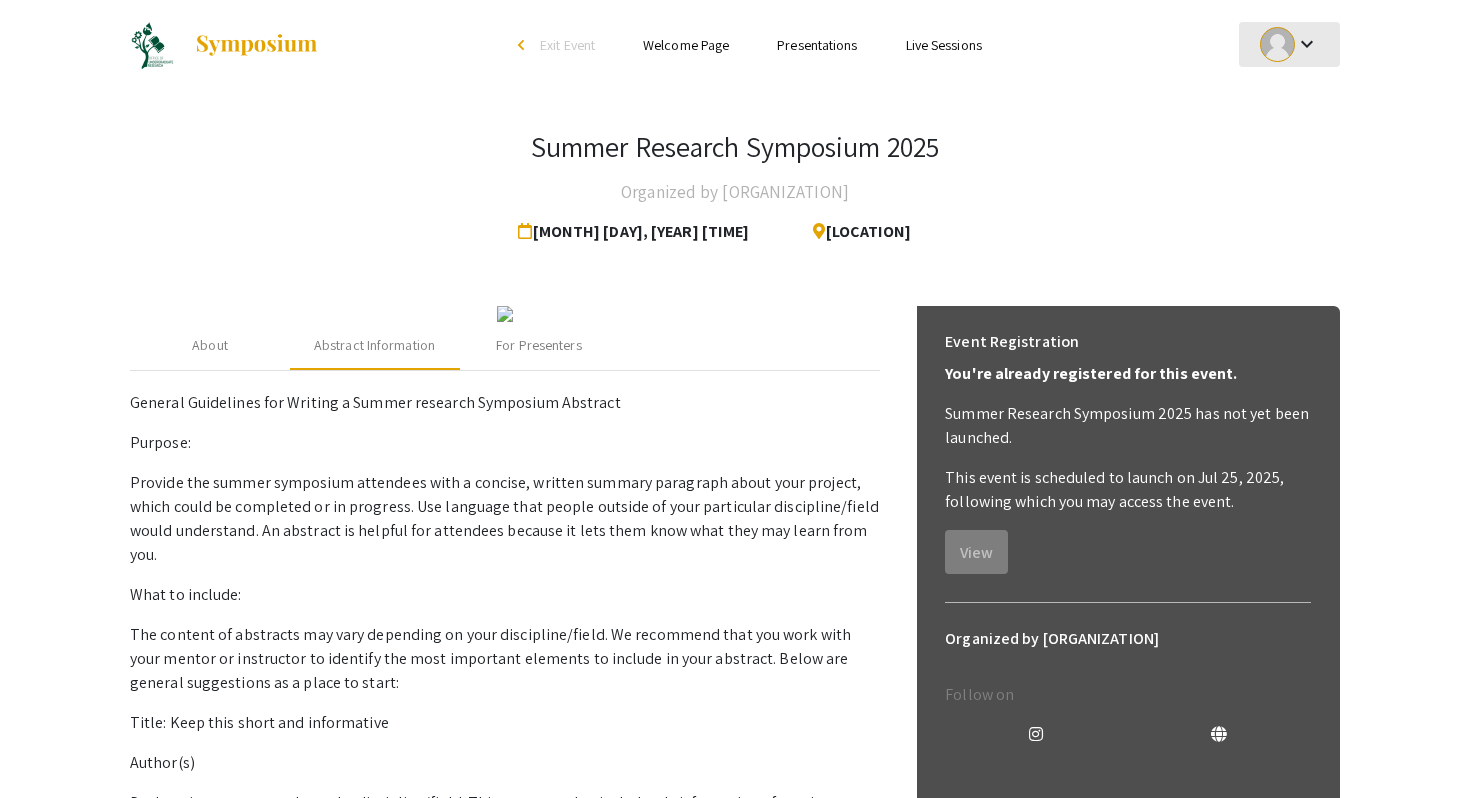 click on "keyboard_arrow_down" at bounding box center (1307, 44) 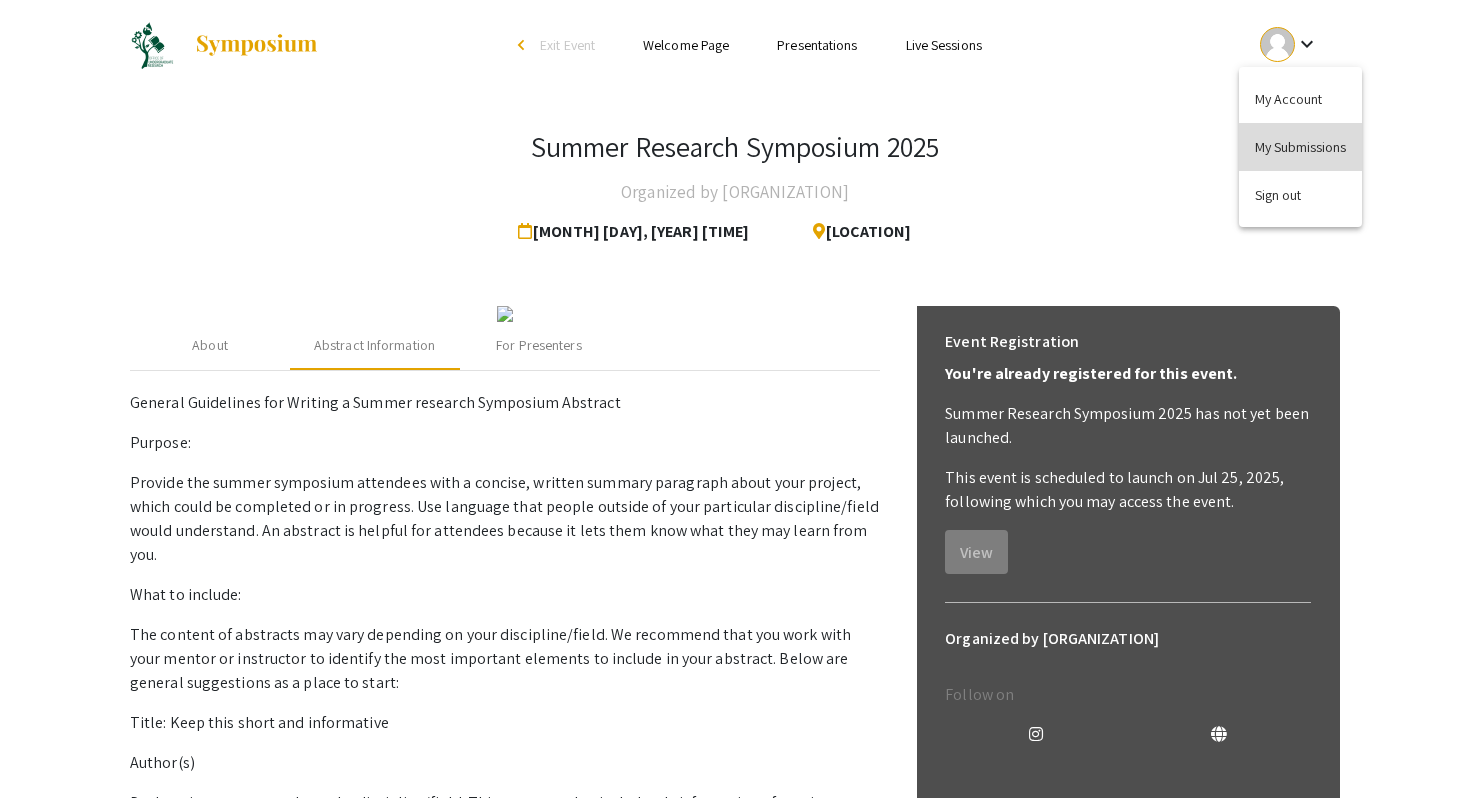 click on "My Submissions" at bounding box center [1300, 147] 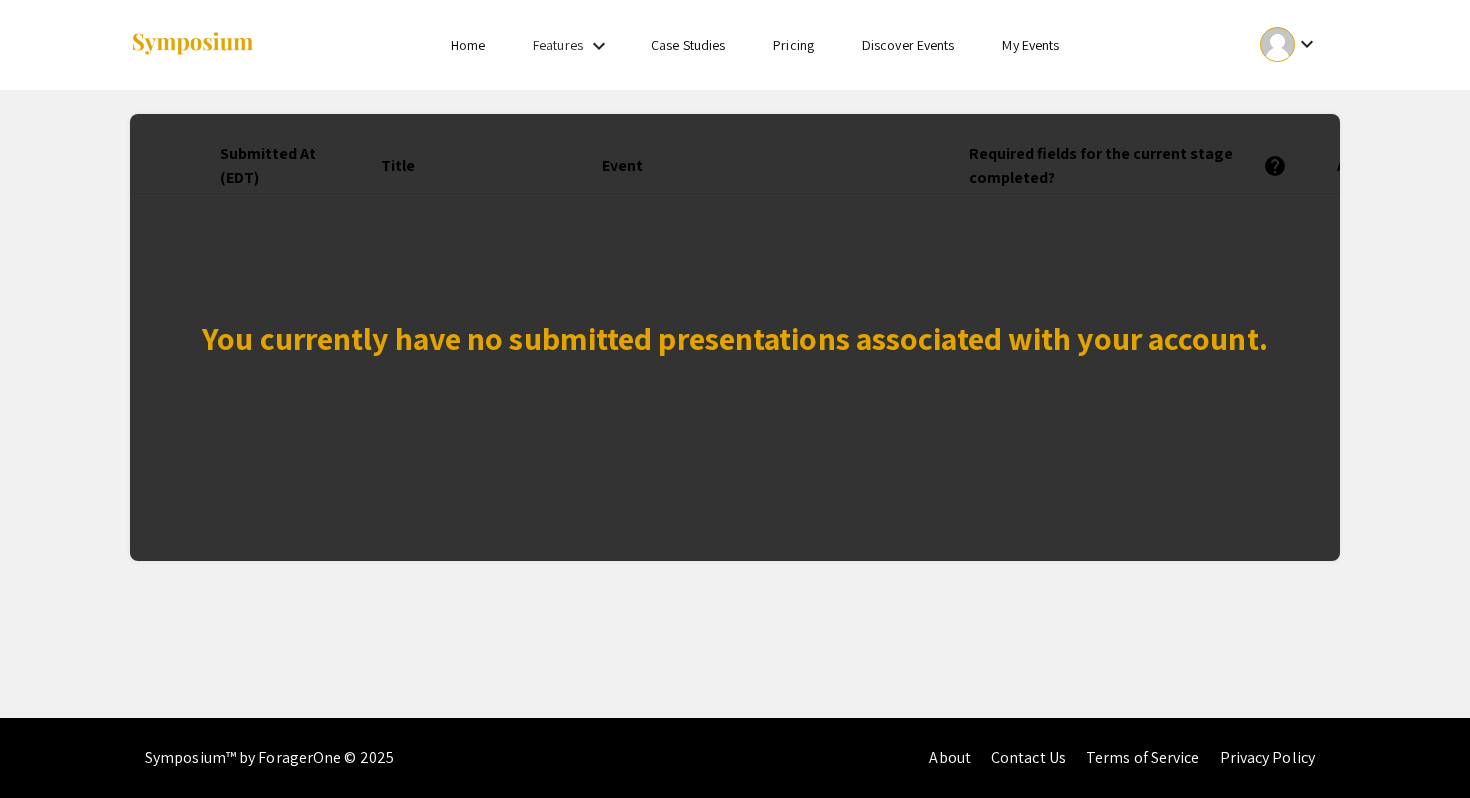 click on "You currently have no submitted presentations associated with your account." at bounding box center [735, 337] 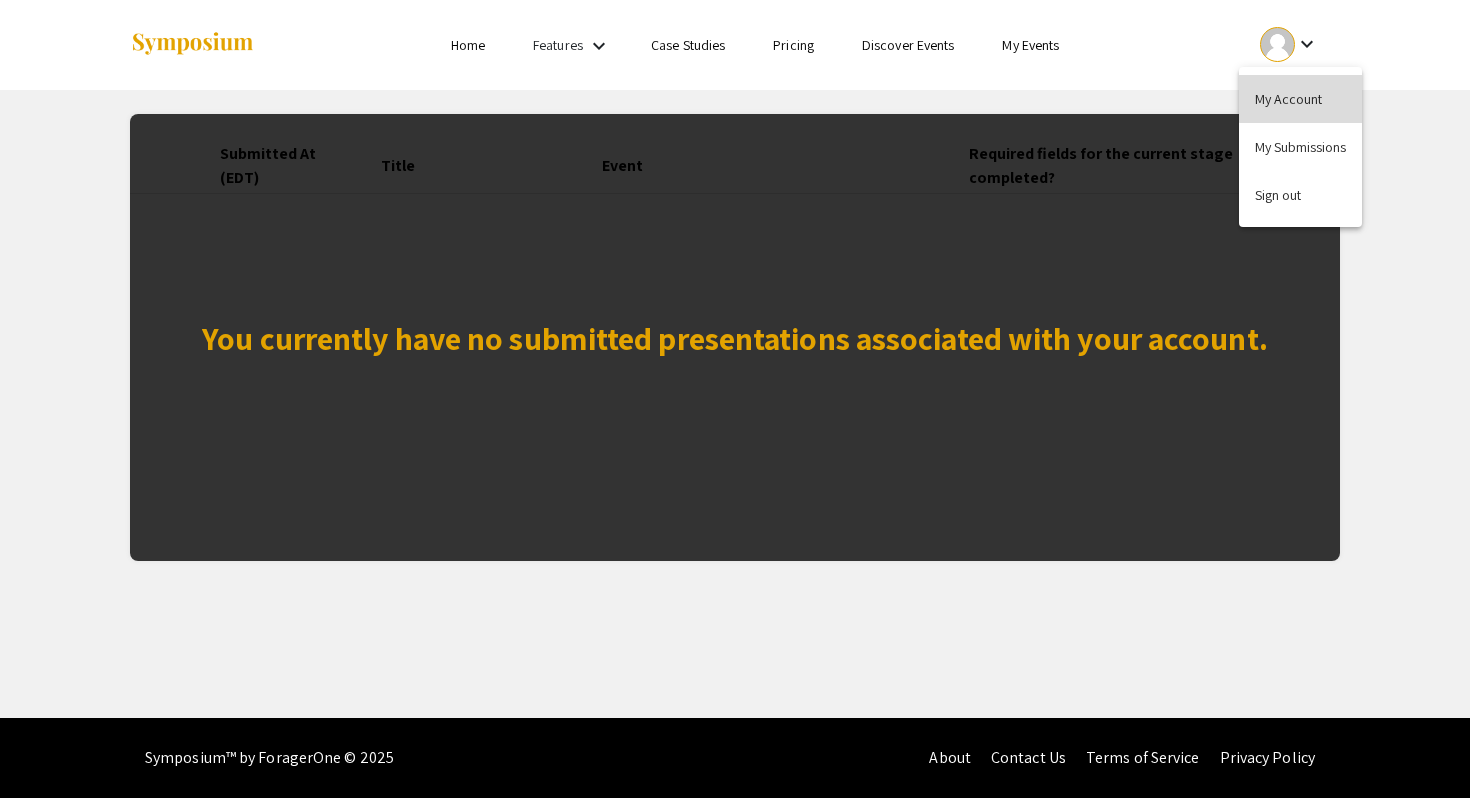 click on "My Account" at bounding box center (1300, 99) 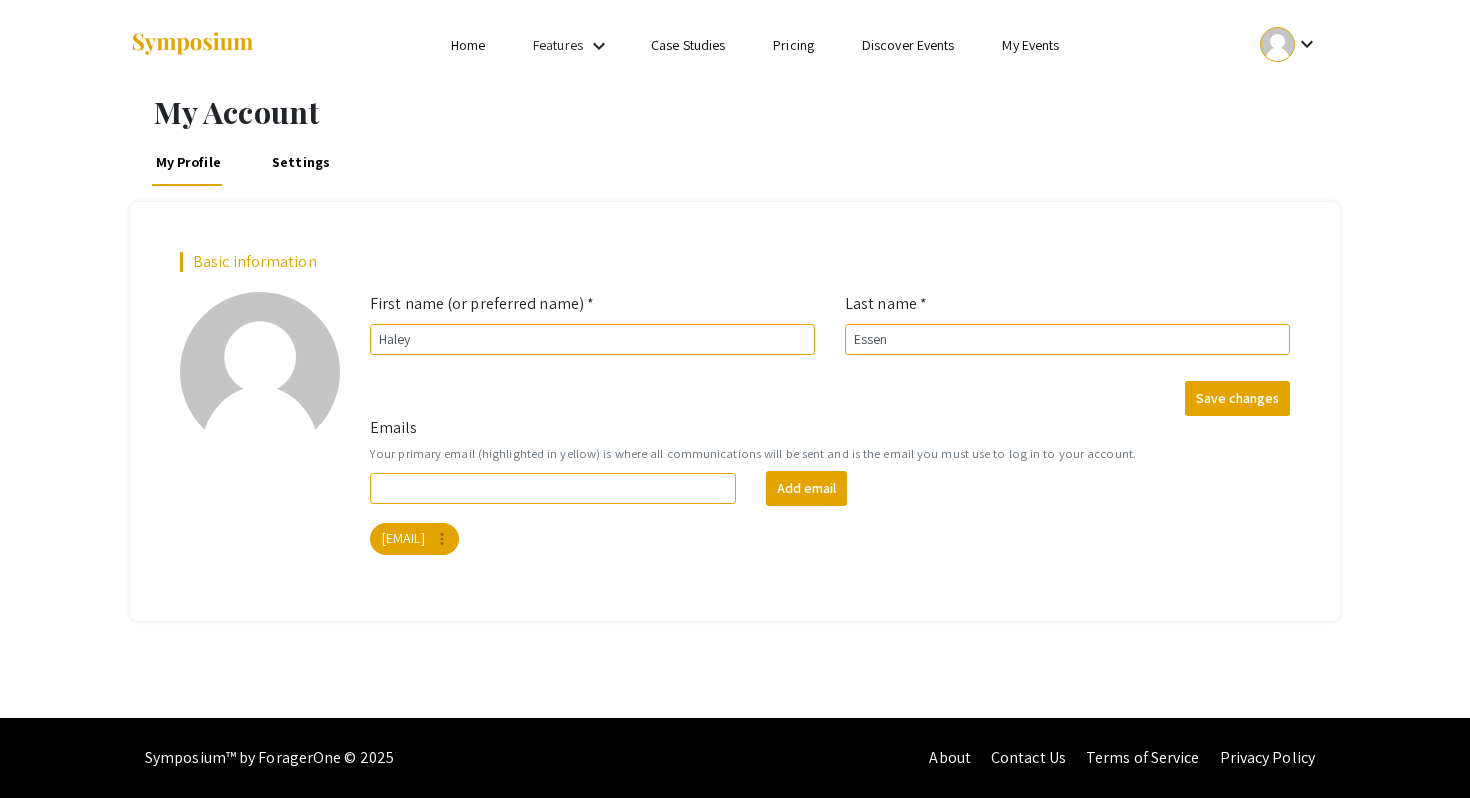 click on "Home" at bounding box center (468, 45) 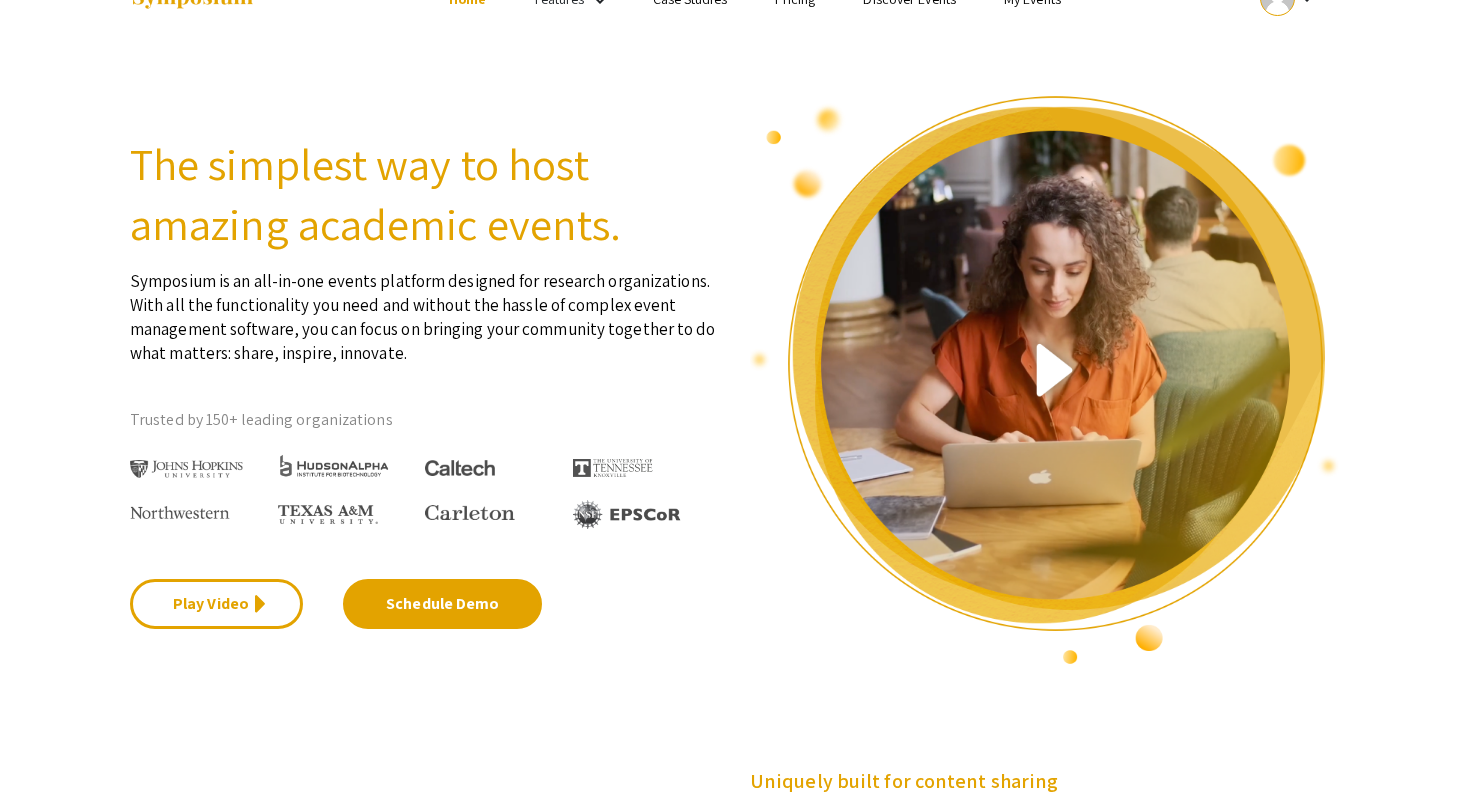 scroll, scrollTop: 0, scrollLeft: 0, axis: both 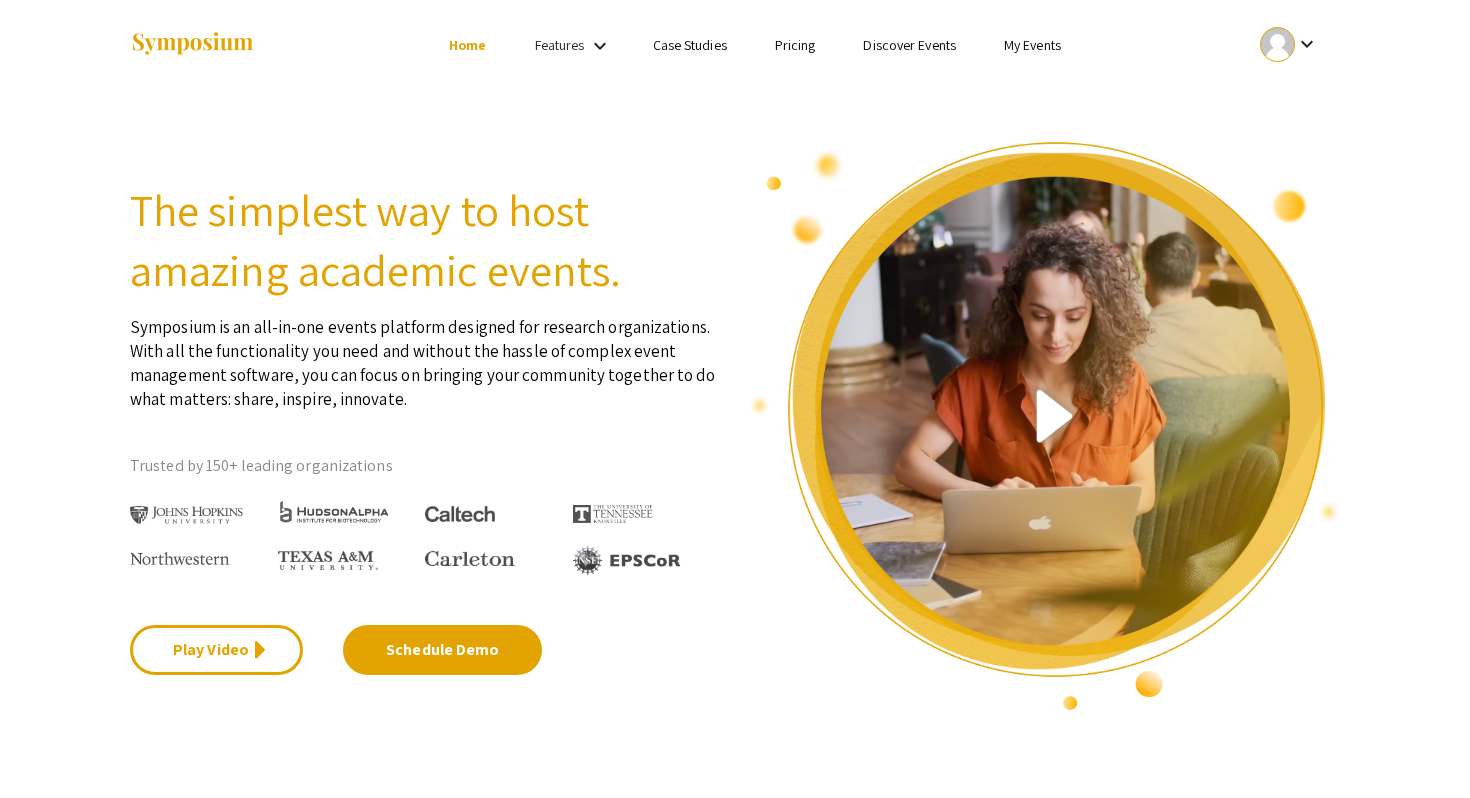 click on "Skip navigation  Home Features keyboard_arrow_down Case Studies Pricing Discover Events My Events" at bounding box center (734, 45) 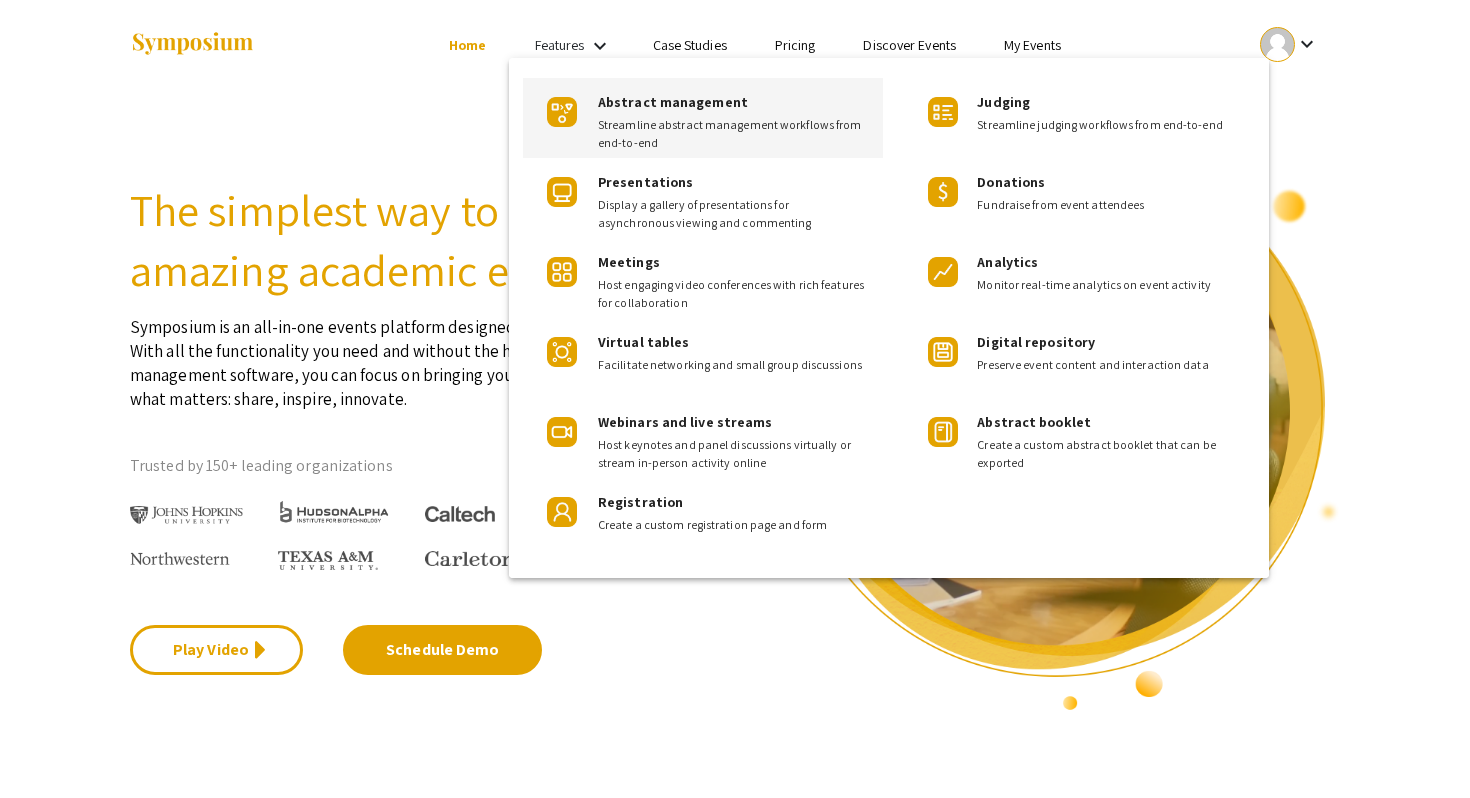 click on "Streamline abstract management workflows from end-to-end" at bounding box center [732, 134] 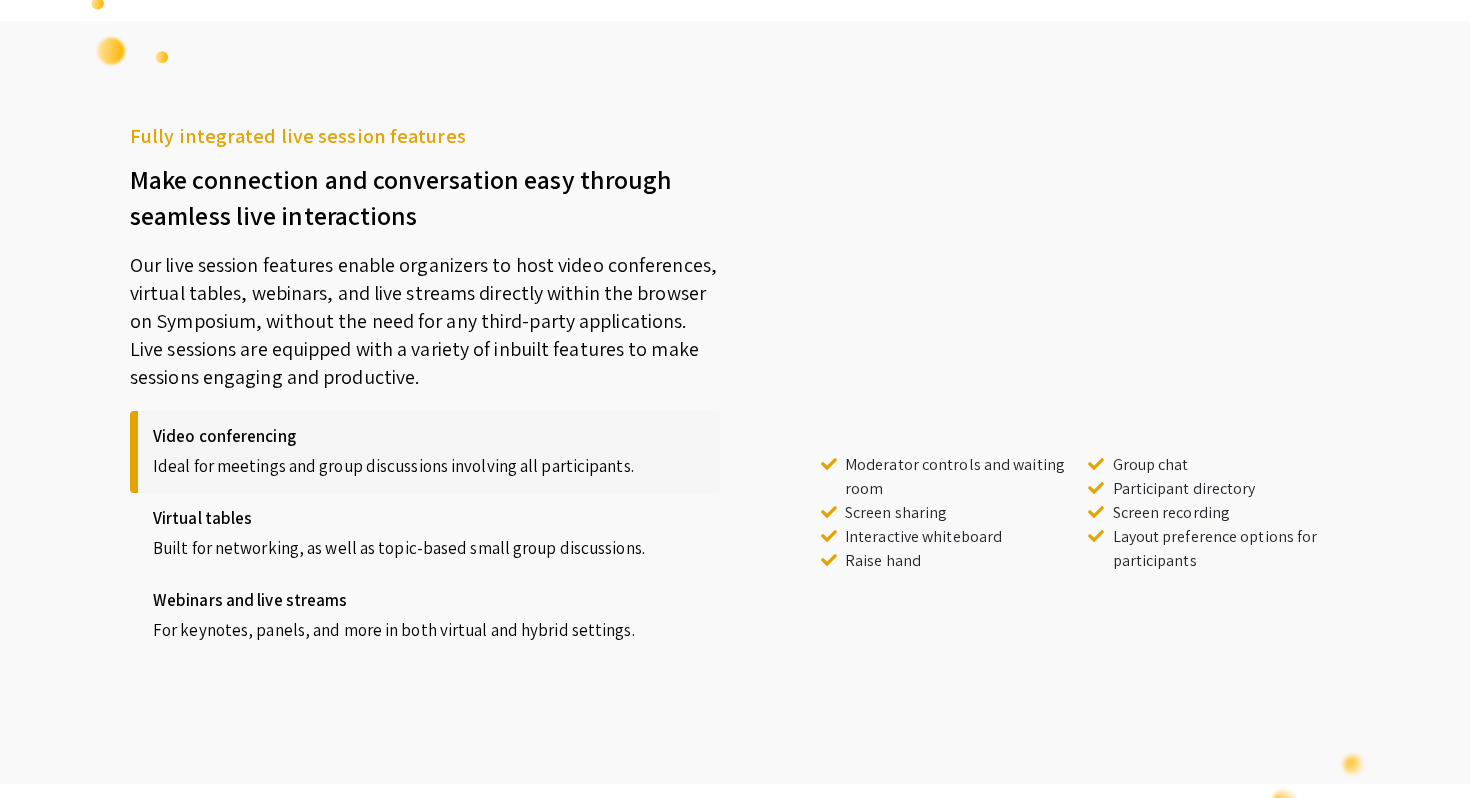 scroll, scrollTop: 1680, scrollLeft: 0, axis: vertical 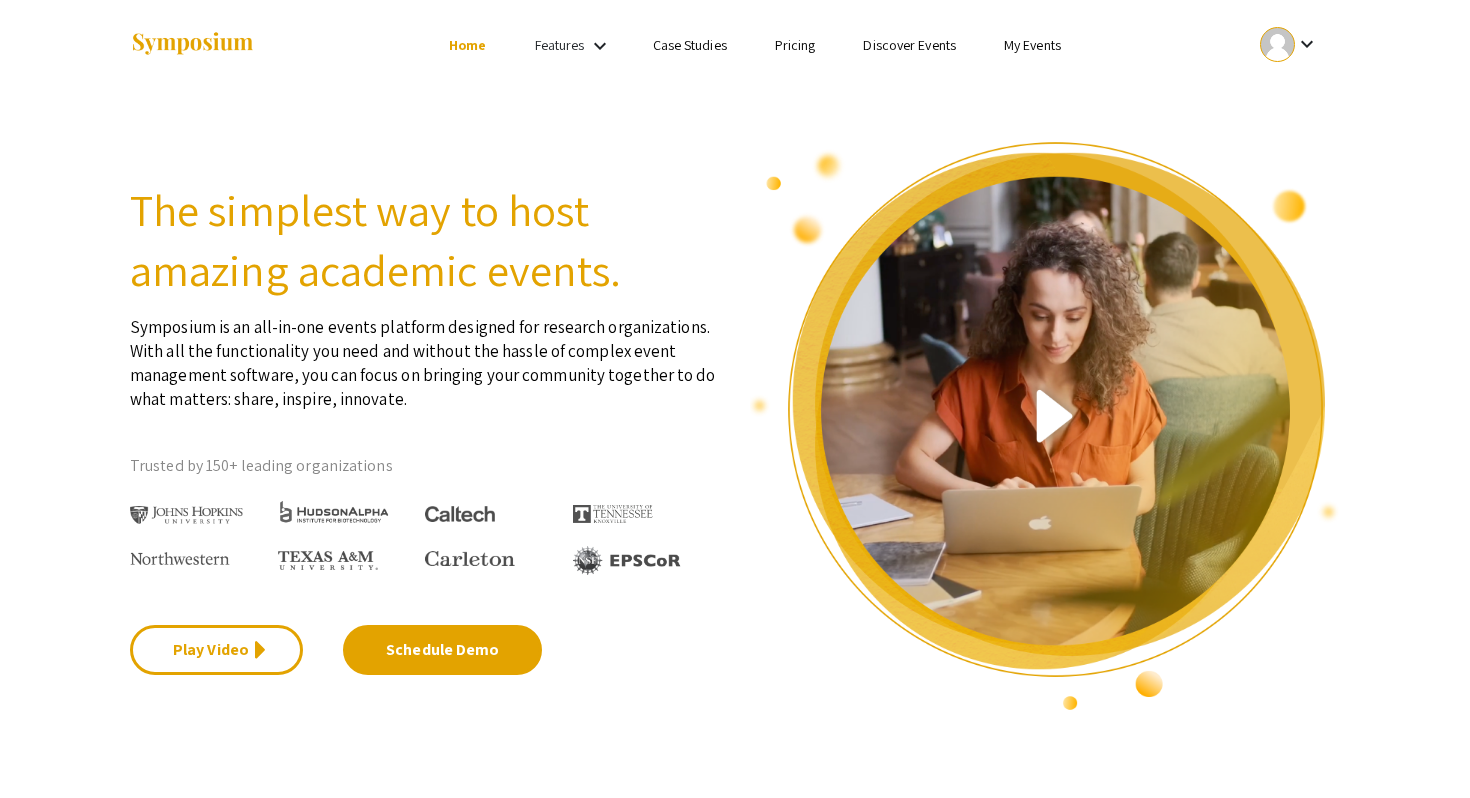 click on "My Events" at bounding box center (1032, 45) 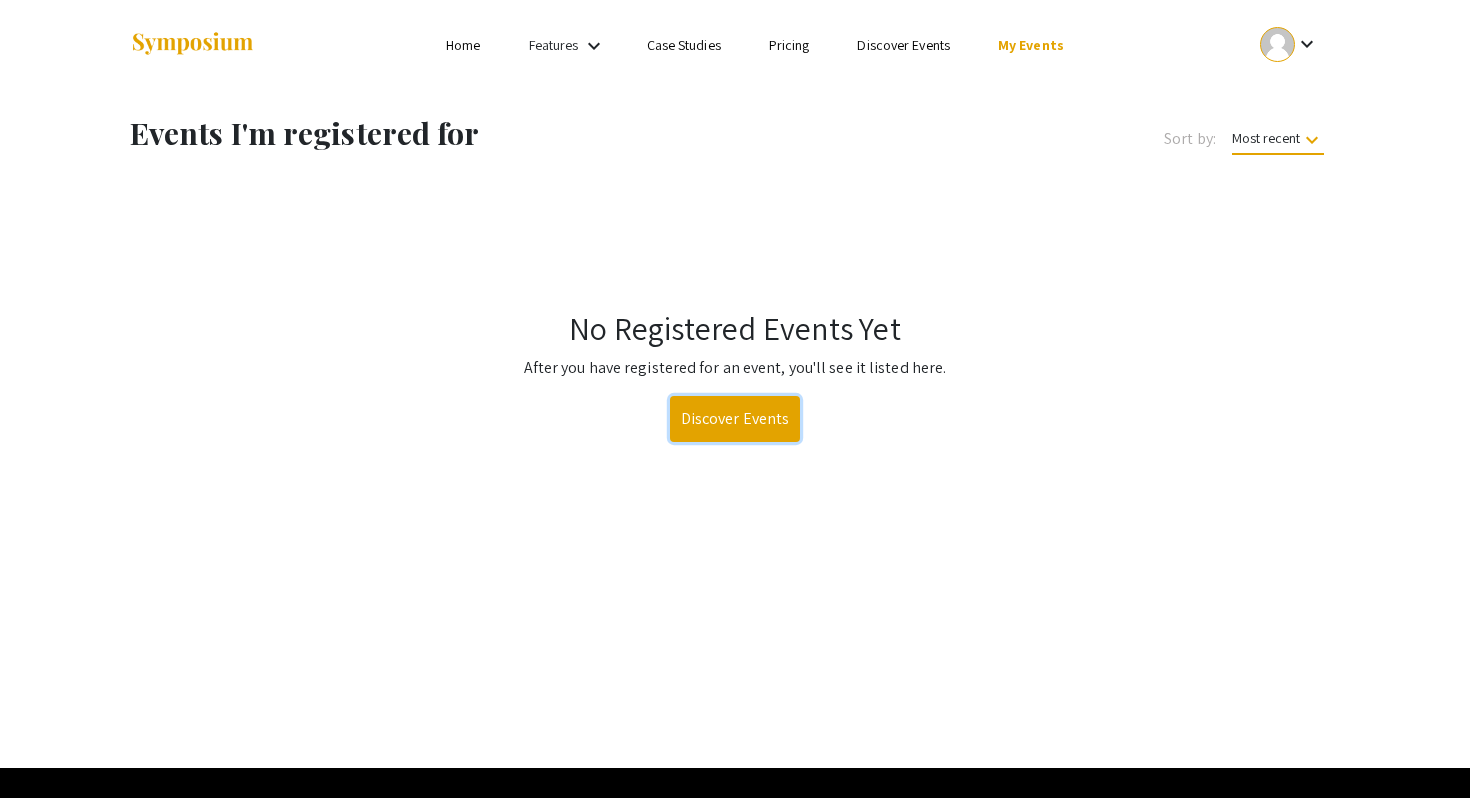 click on "Discover Events" at bounding box center [735, 419] 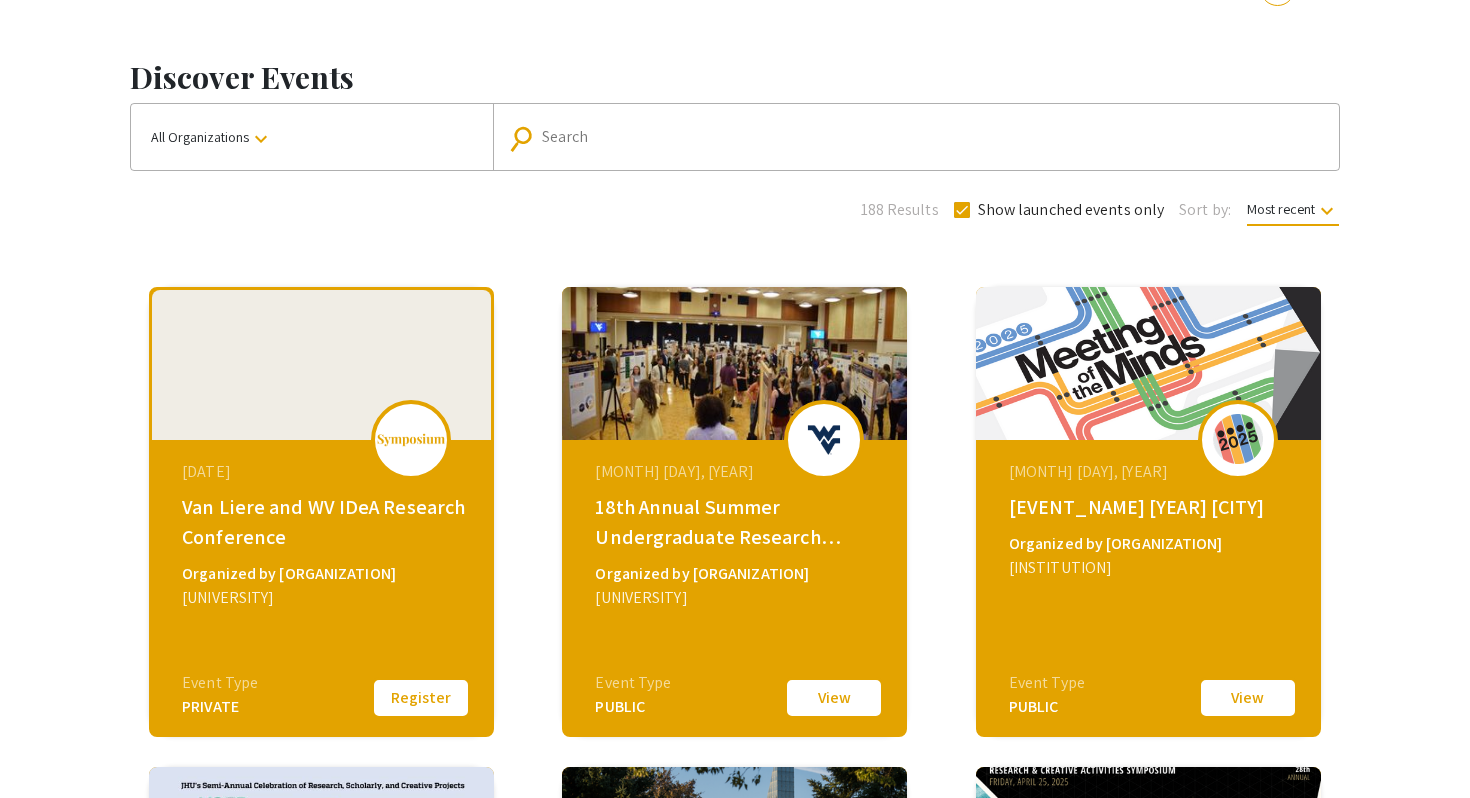 scroll, scrollTop: 0, scrollLeft: 0, axis: both 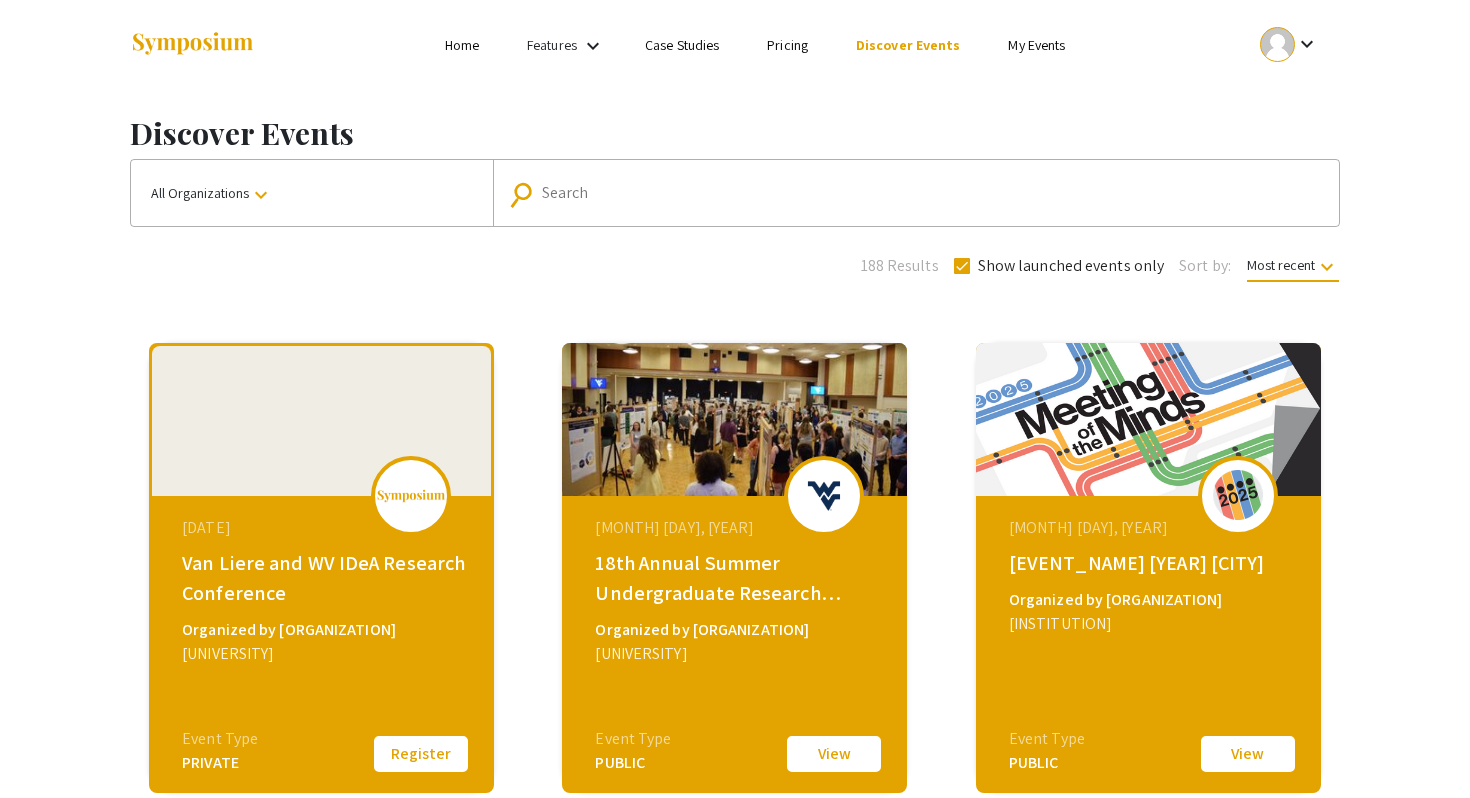 click on "Search" at bounding box center (927, 193) 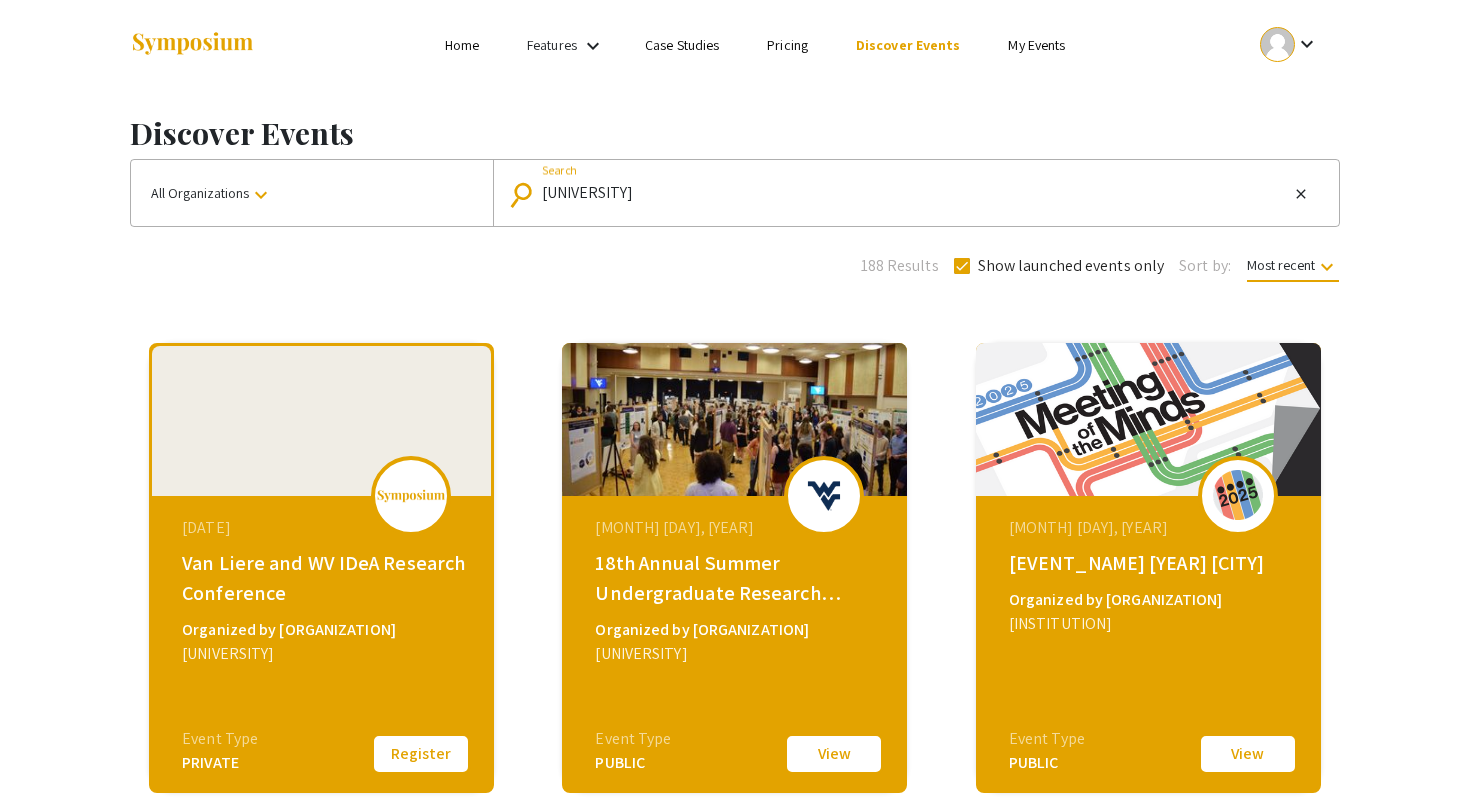 type on "[UNIVERSITY]" 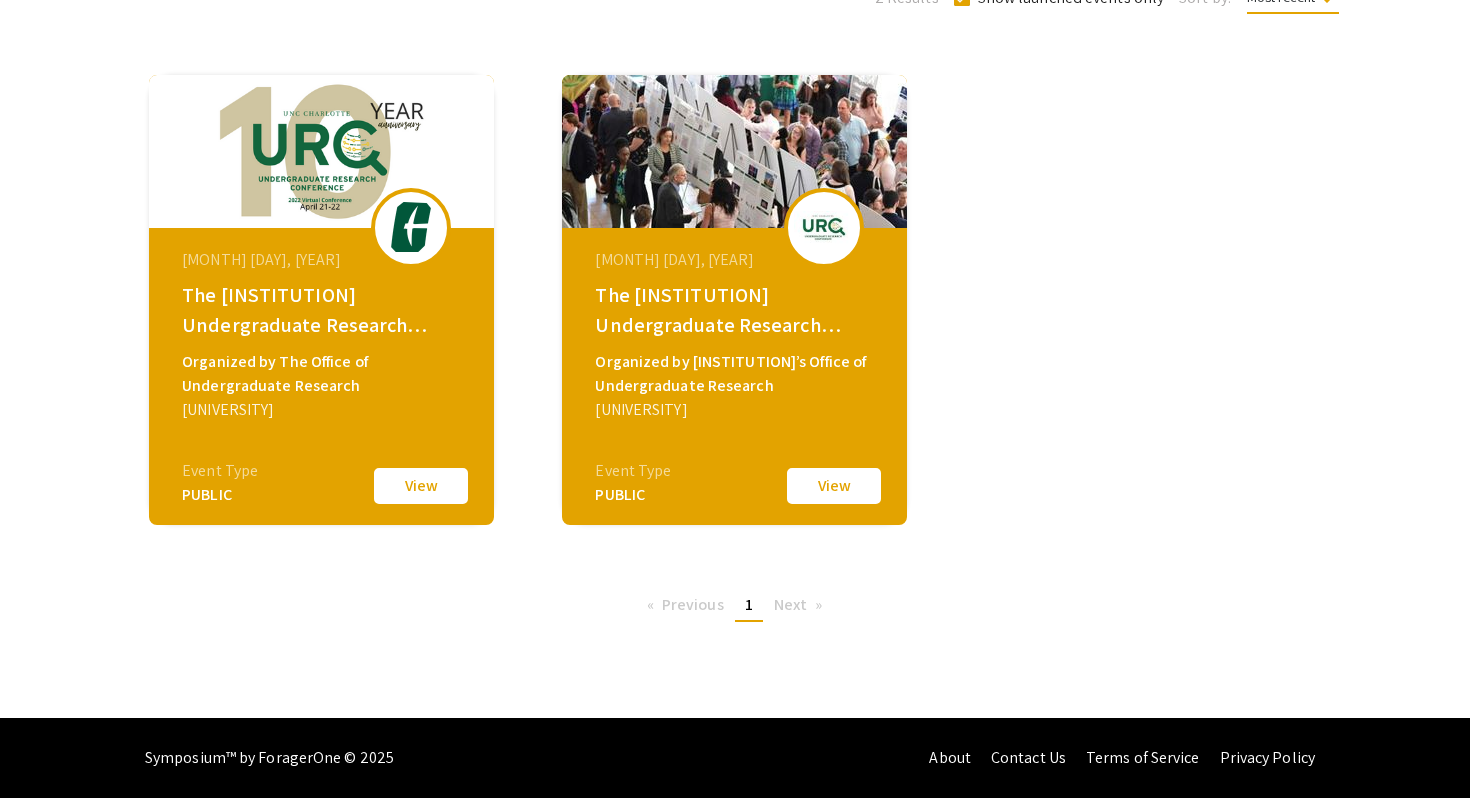scroll, scrollTop: 0, scrollLeft: 0, axis: both 